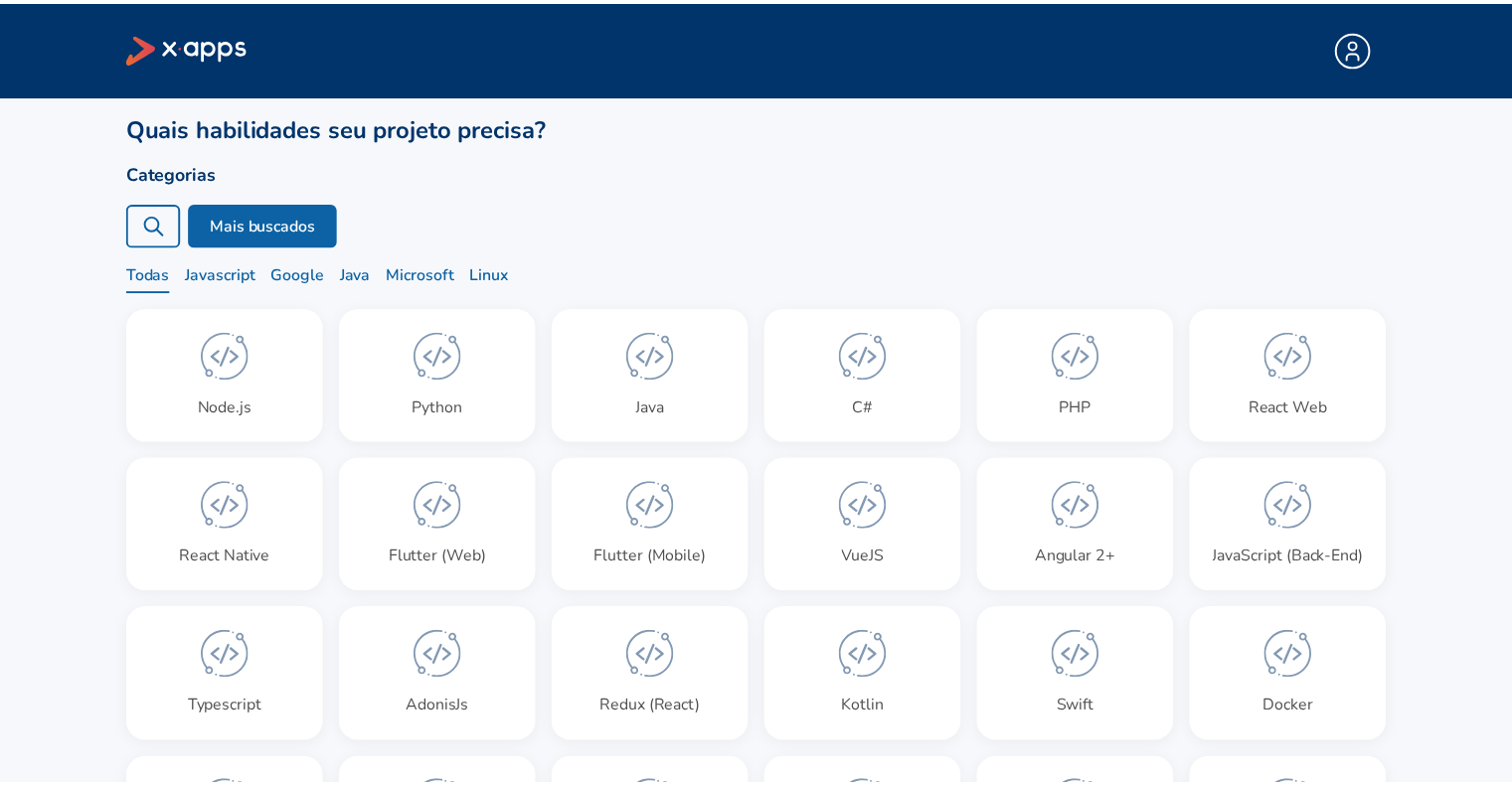 scroll, scrollTop: 0, scrollLeft: 0, axis: both 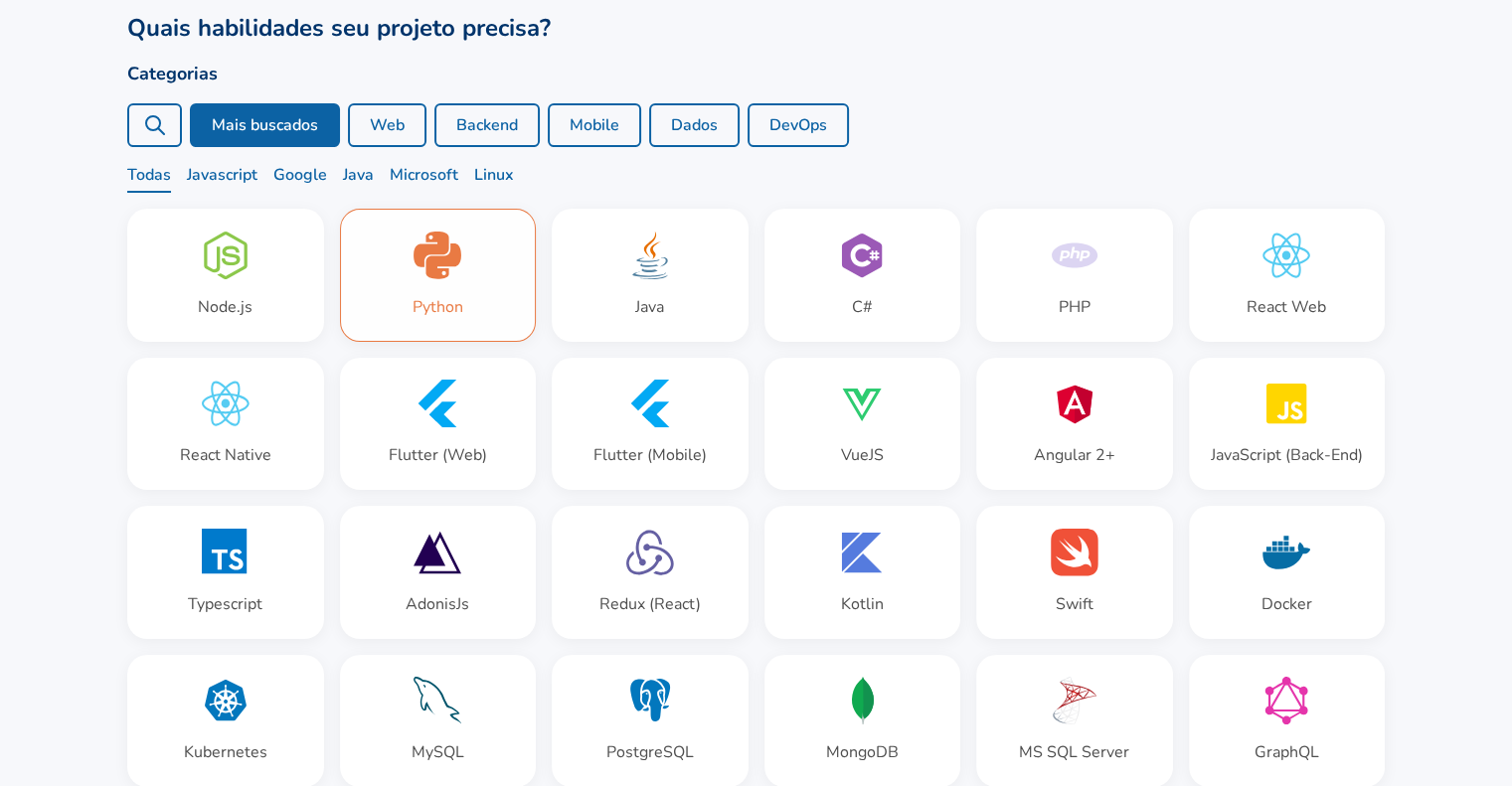 click on "Python" at bounding box center [438, 275] 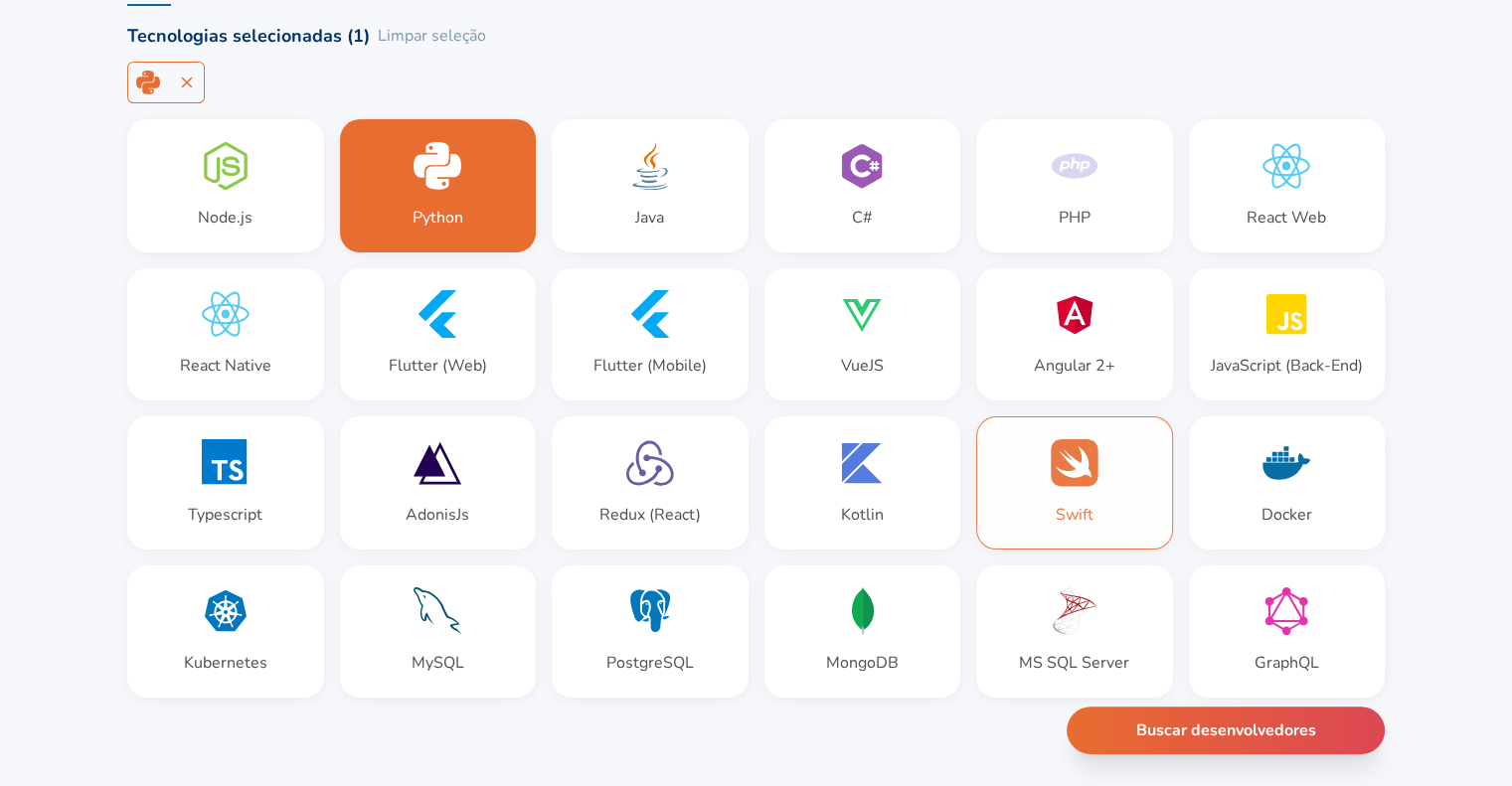 scroll, scrollTop: 298, scrollLeft: 0, axis: vertical 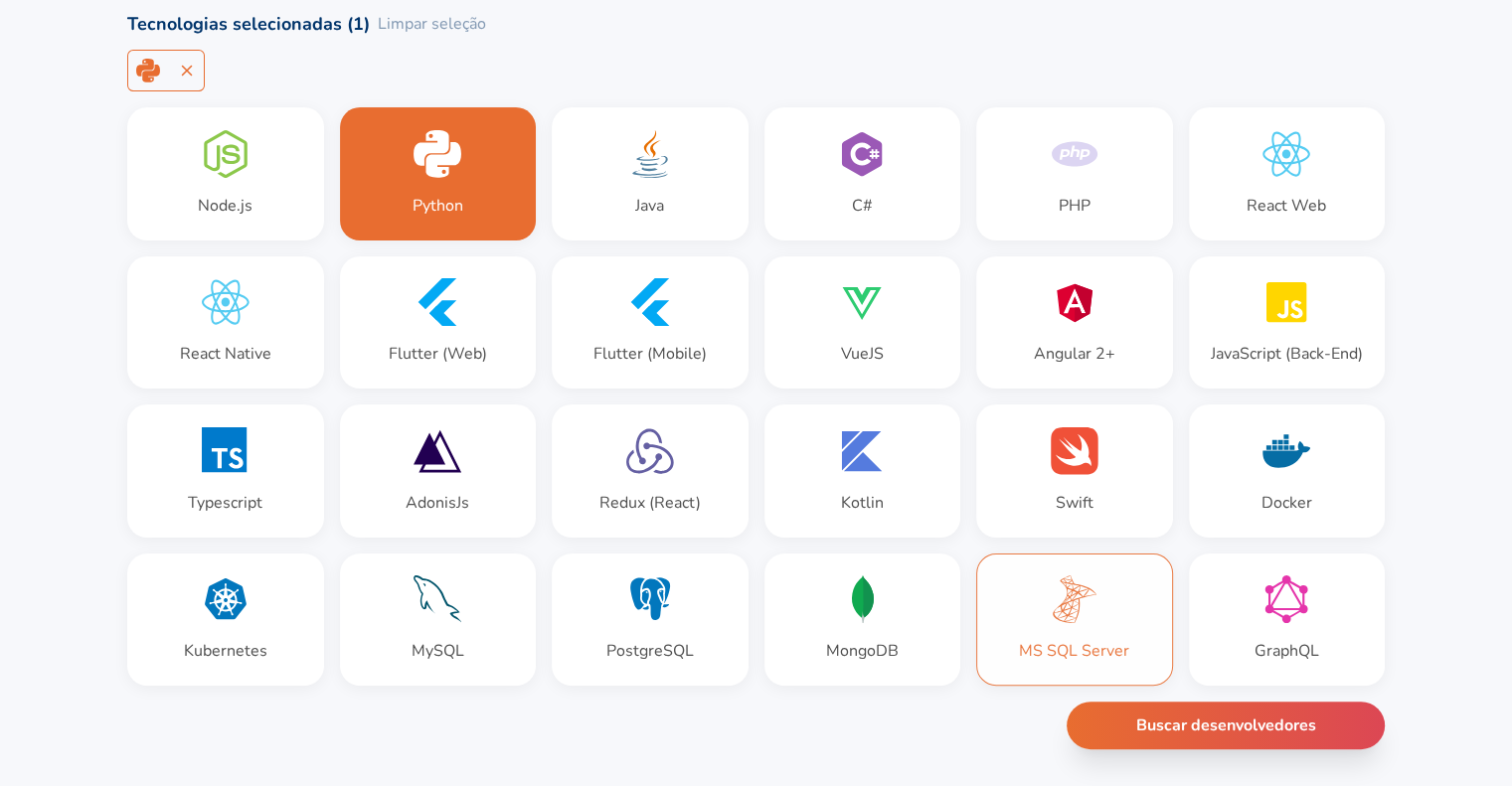 click on "MS SQL Server" at bounding box center (1075, 620) 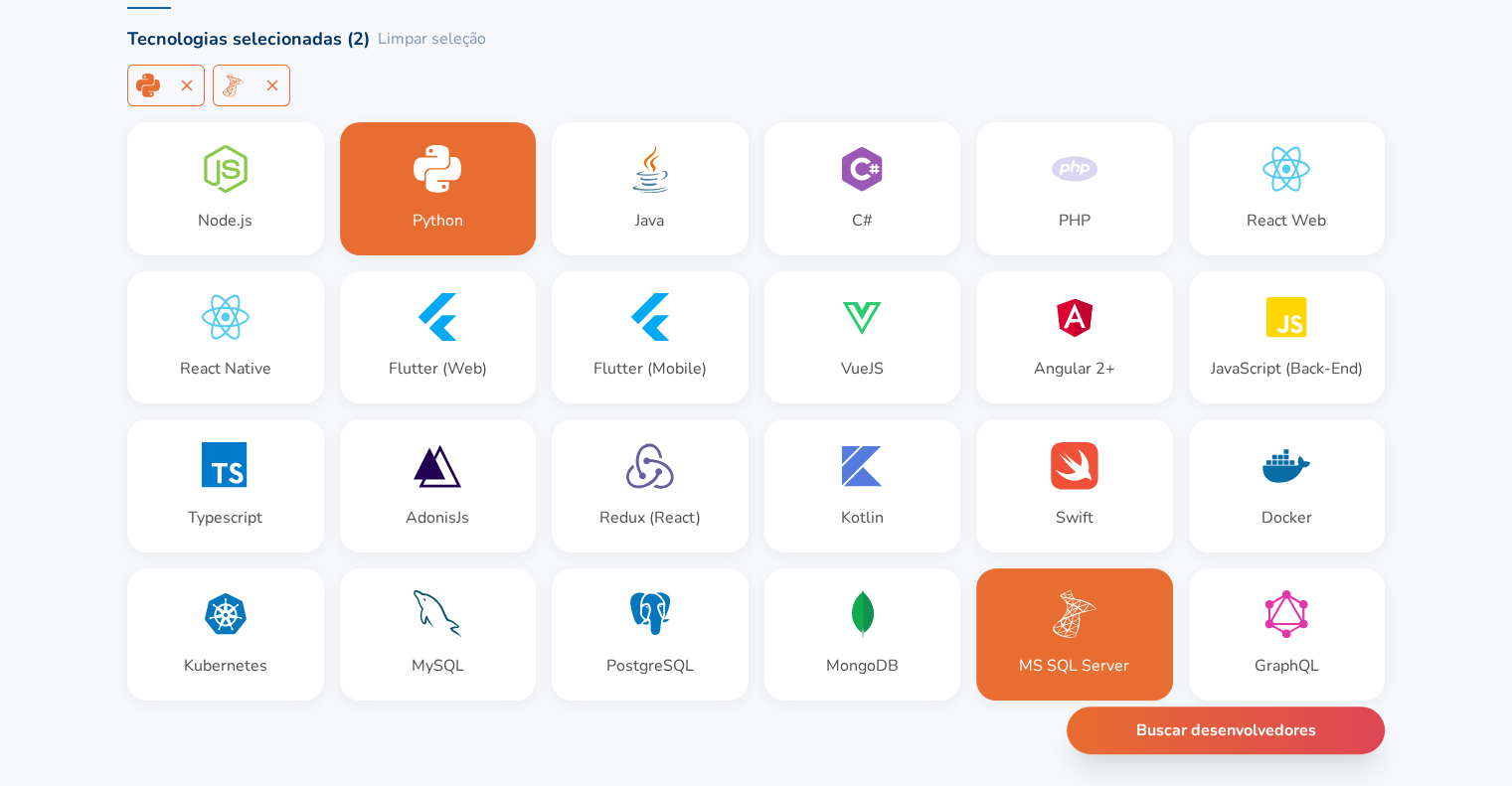 scroll, scrollTop: 99, scrollLeft: 0, axis: vertical 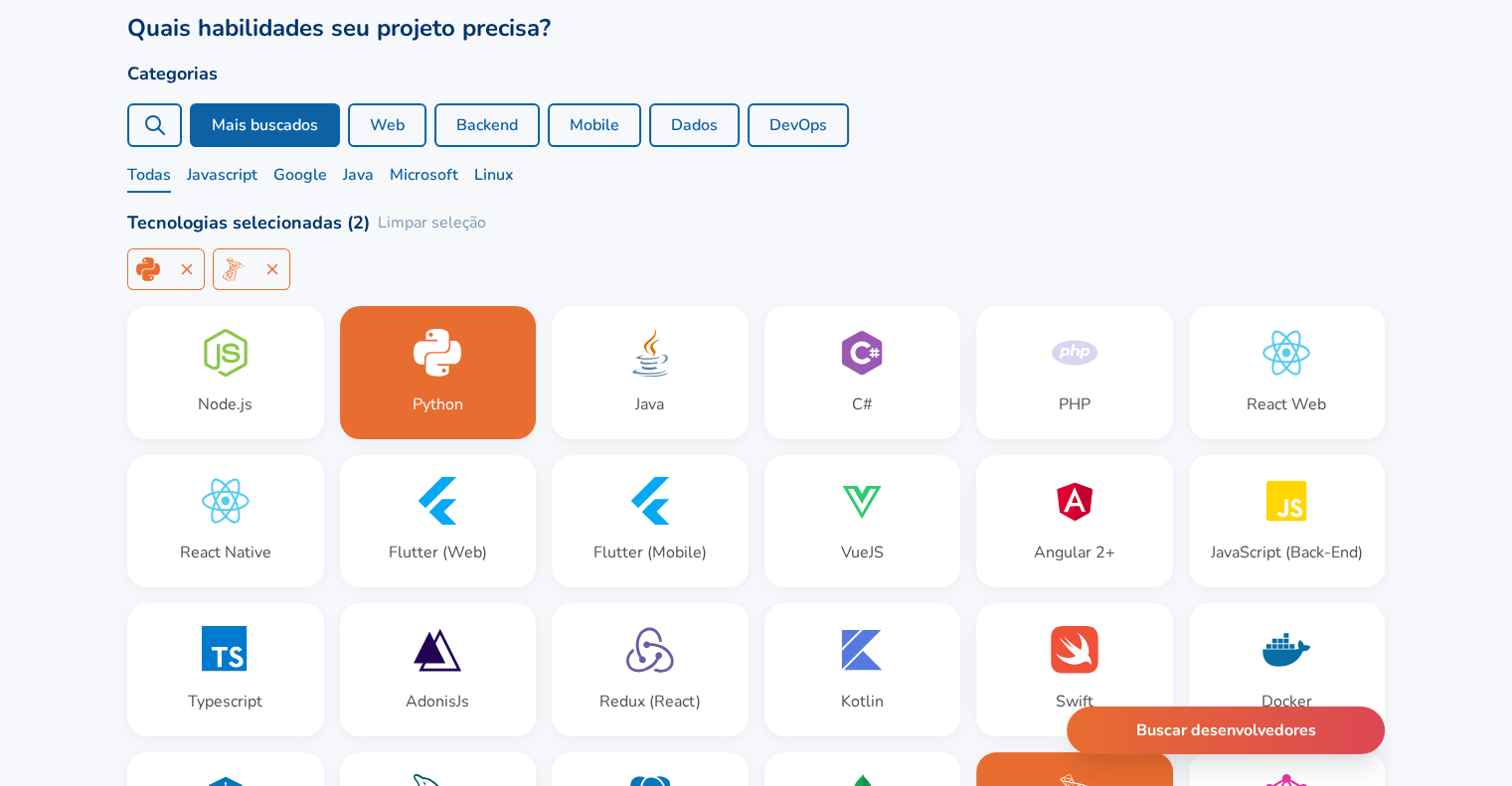 click on "Web" at bounding box center (387, 125) 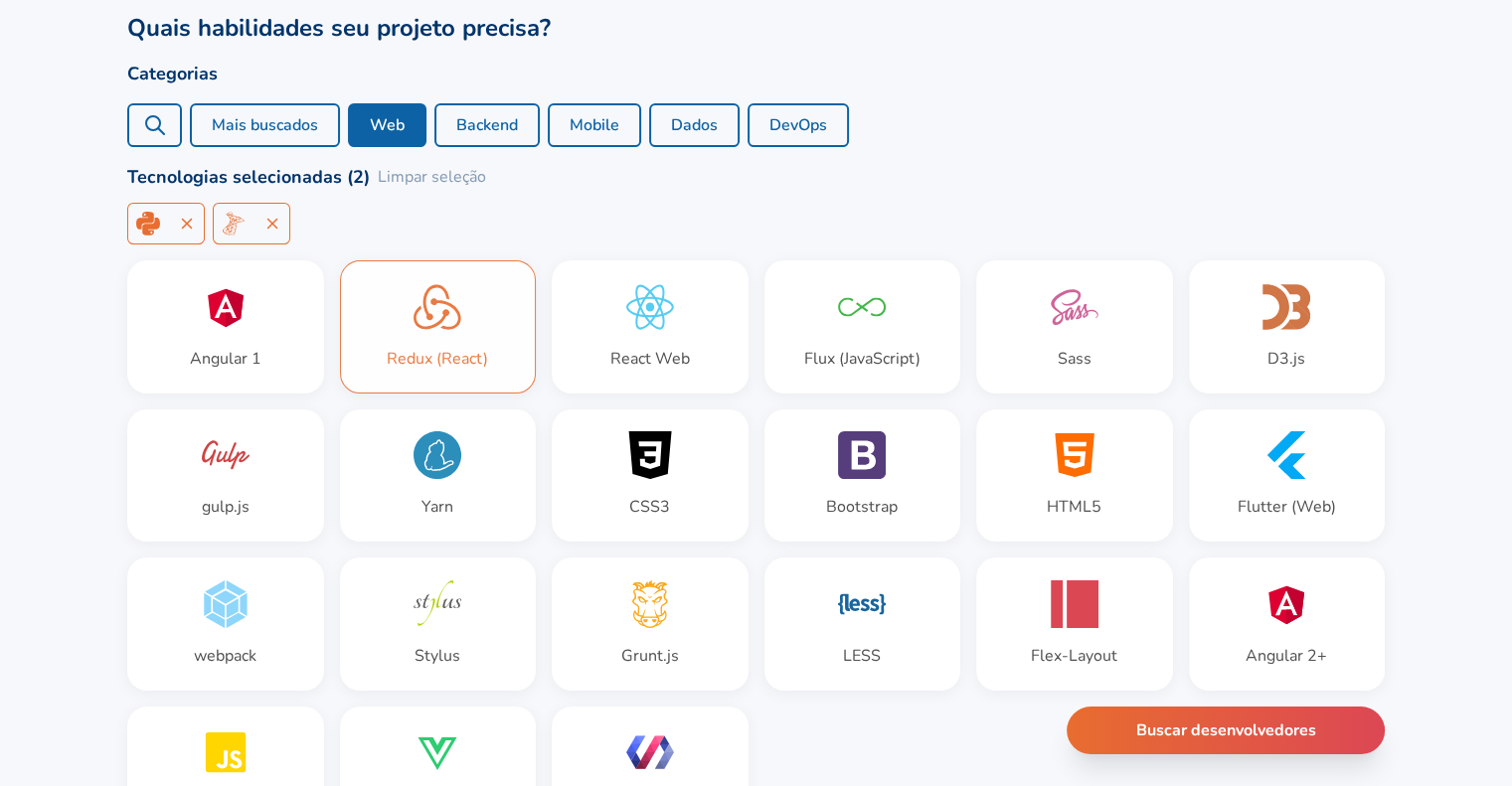 click on "Redux (React)" at bounding box center [438, 327] 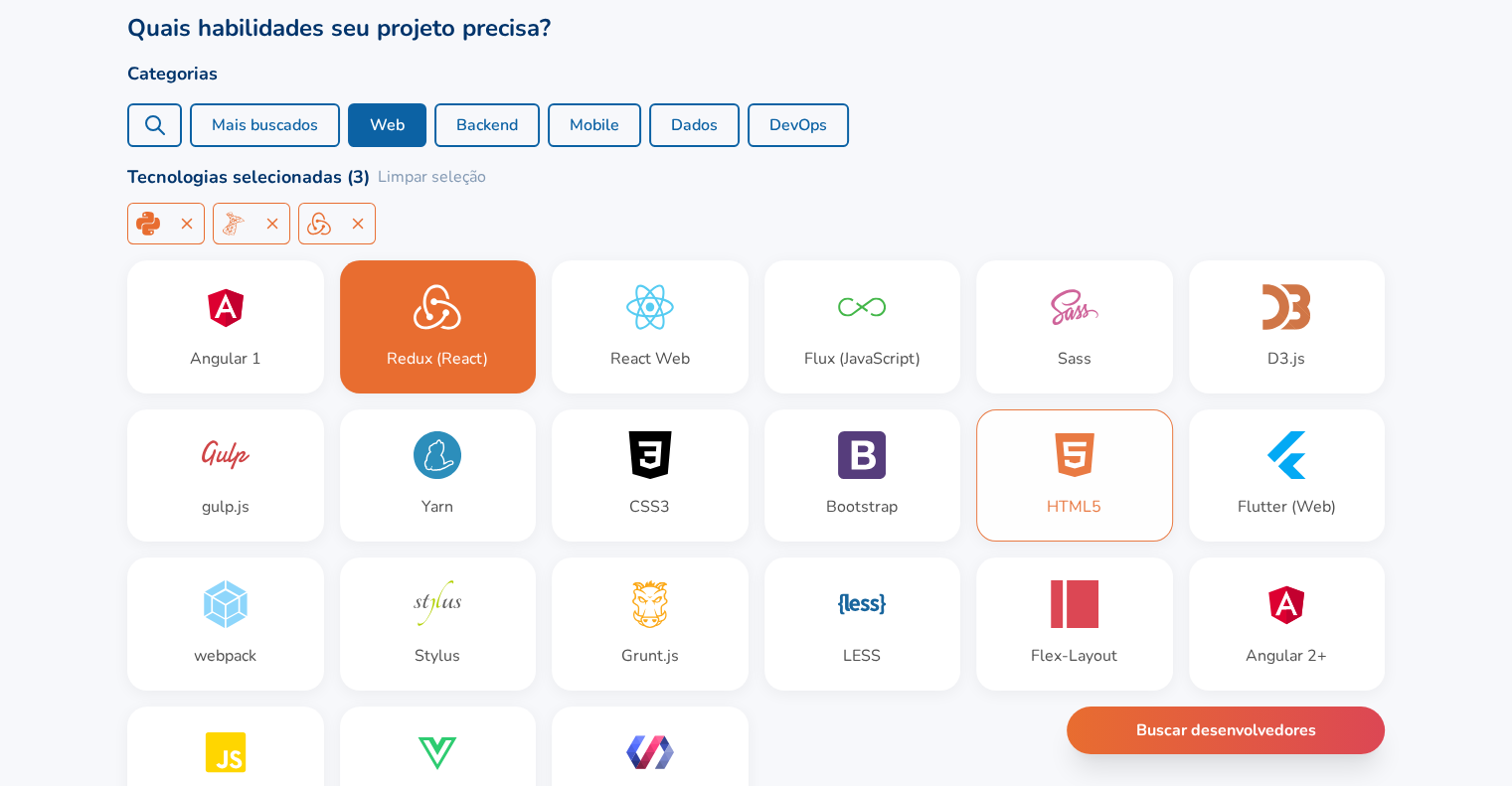 click on "HTML5" at bounding box center (1075, 476) 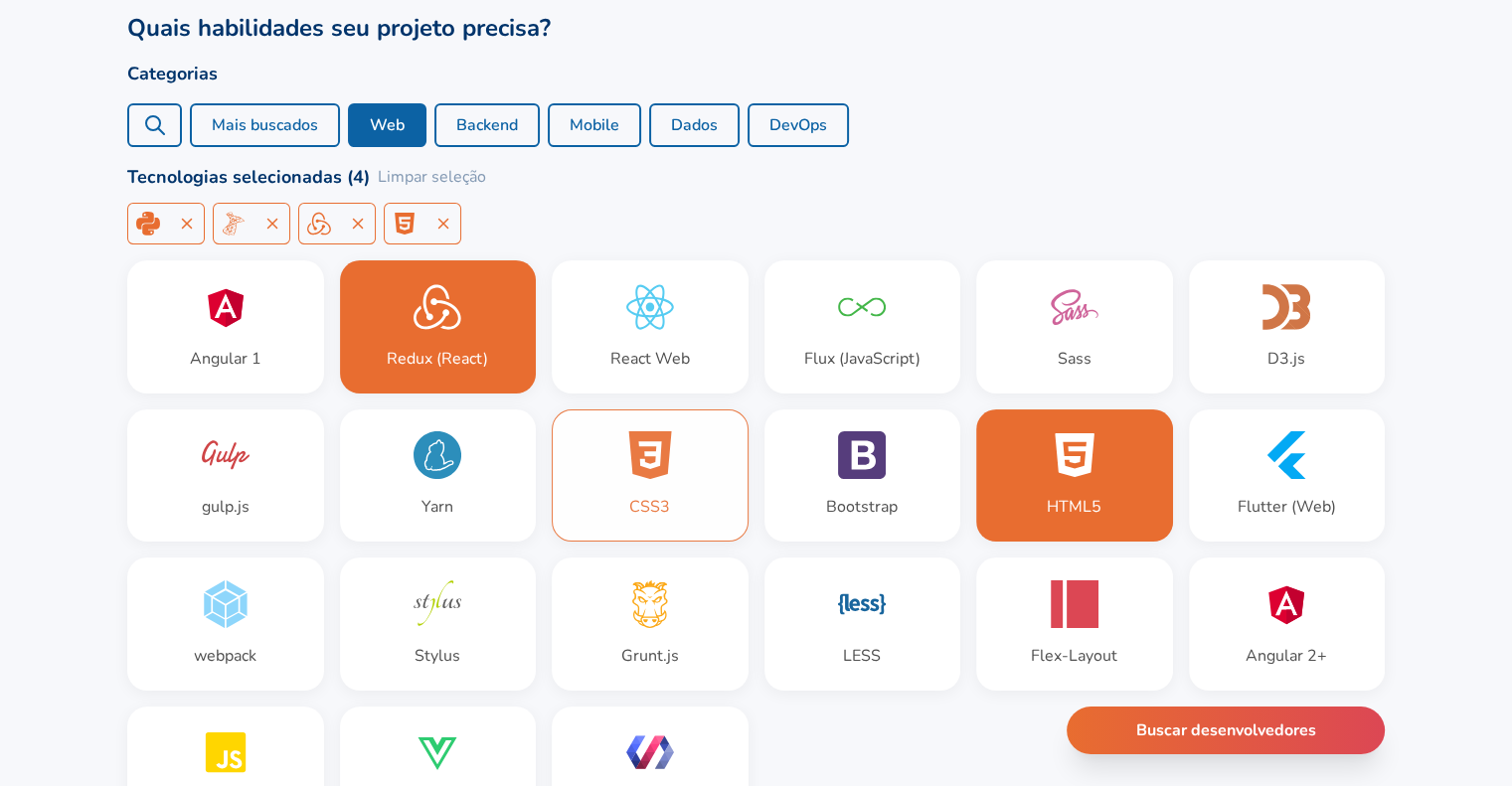click on "CSS3" at bounding box center [650, 476] 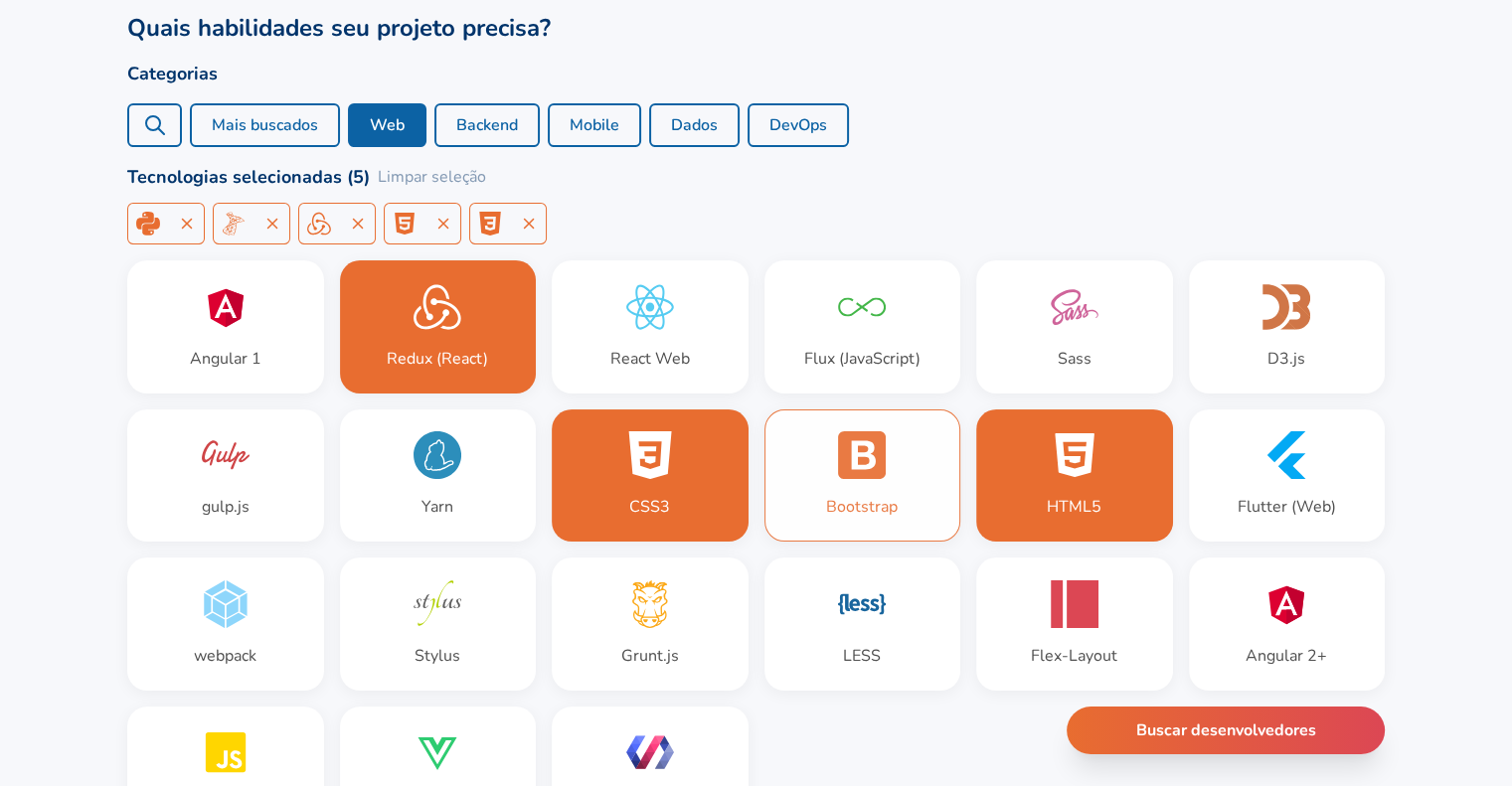 scroll, scrollTop: 199, scrollLeft: 0, axis: vertical 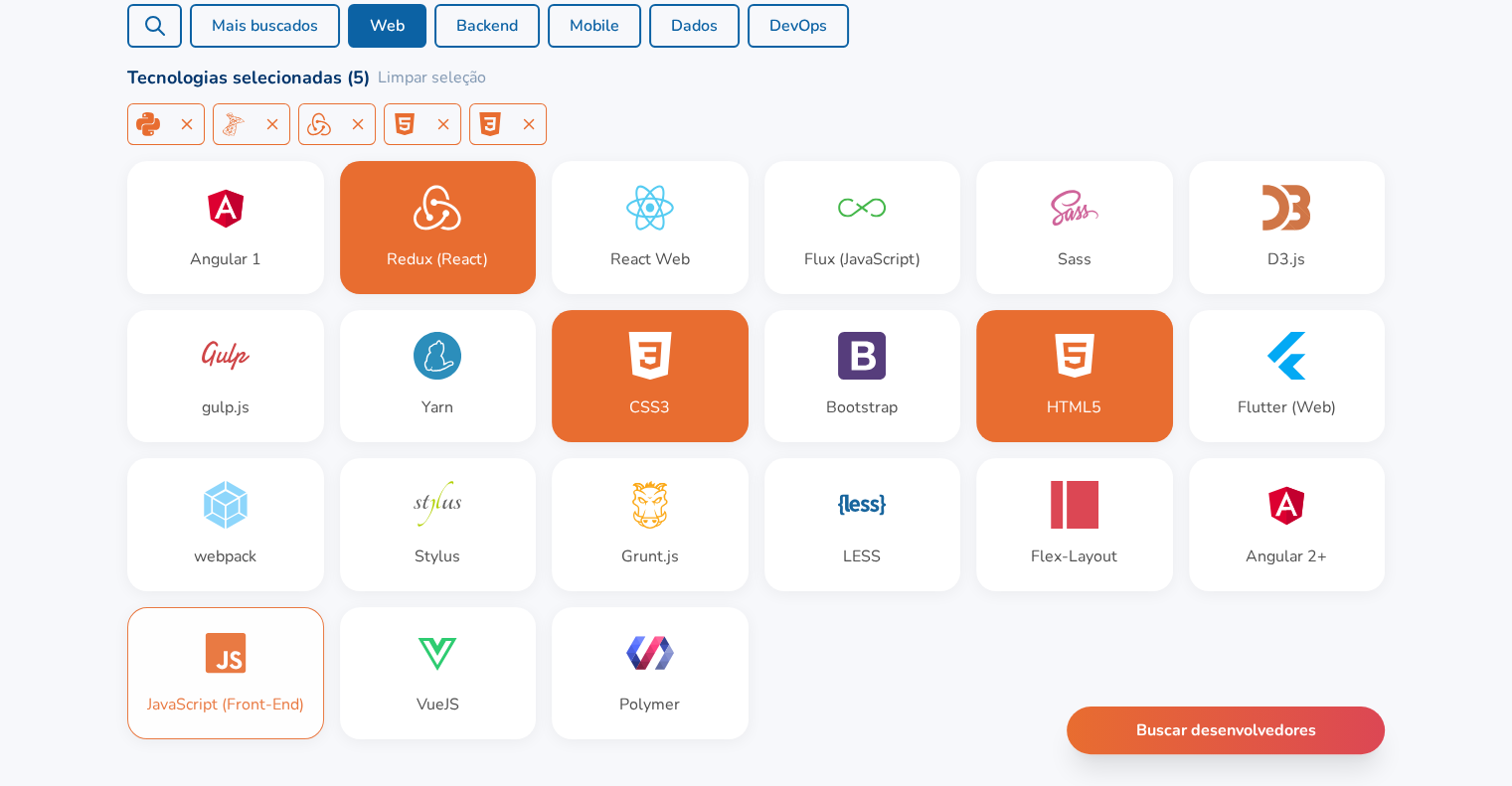 click 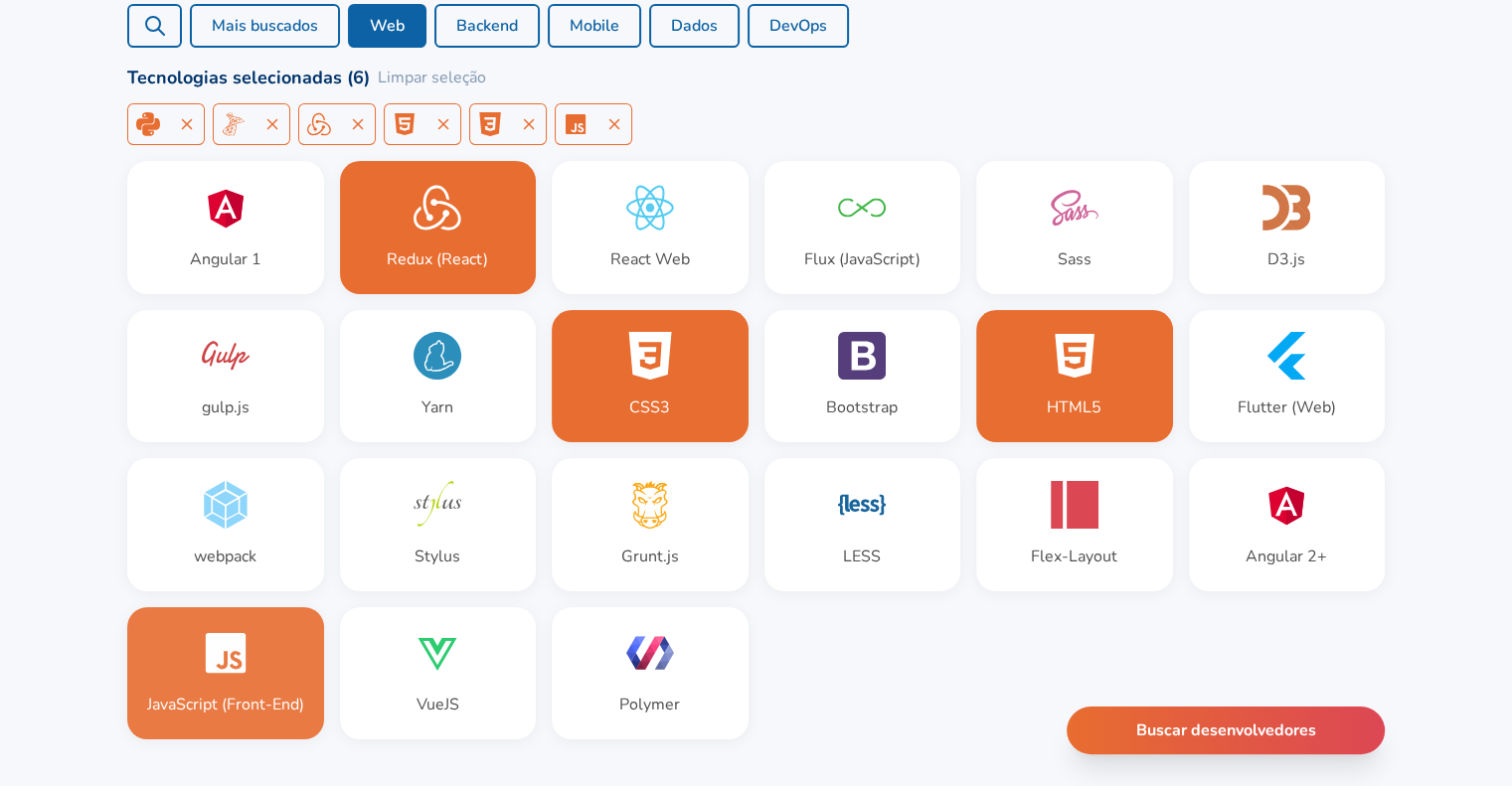 click on "Mobile" at bounding box center (594, 26) 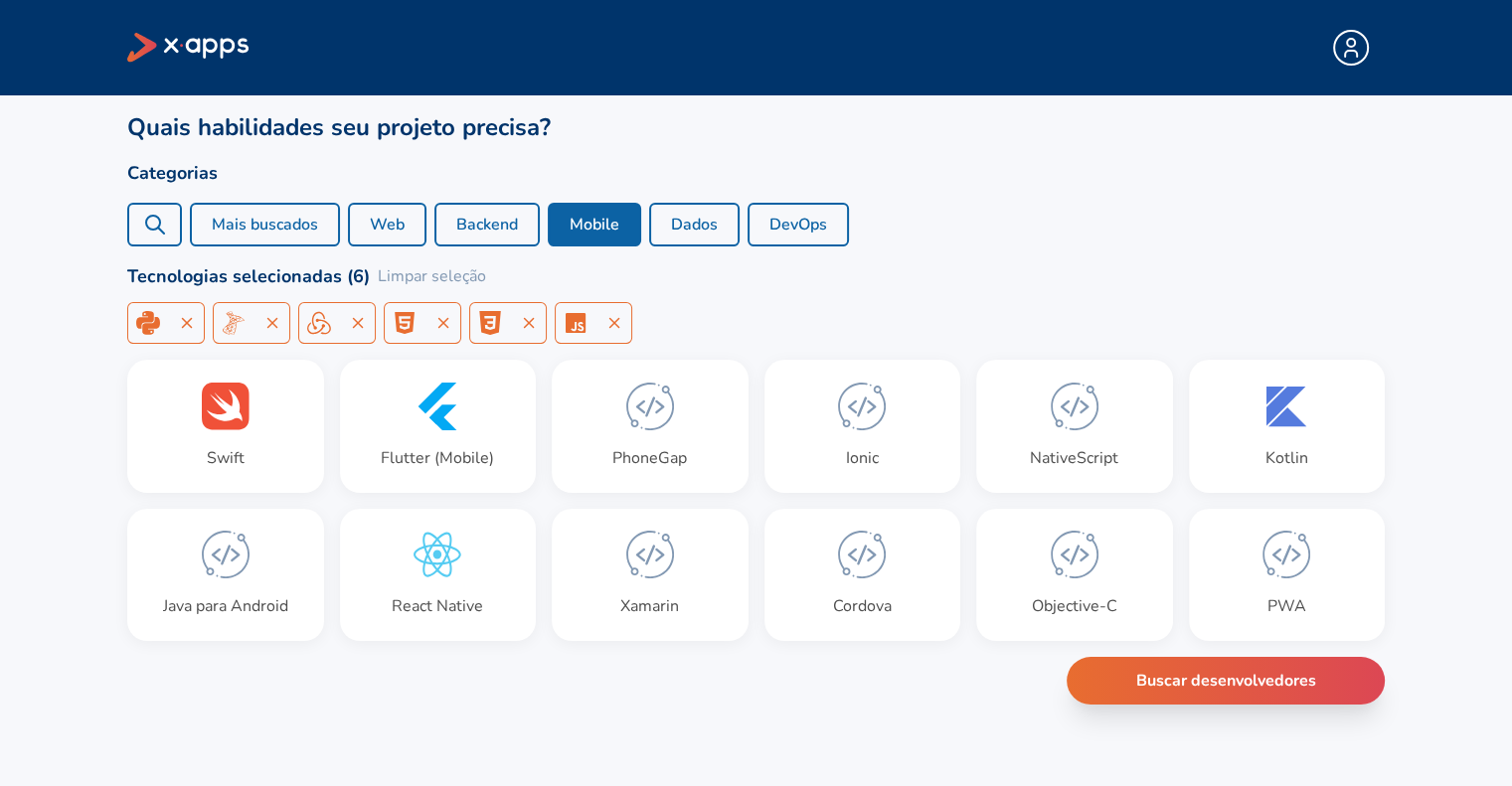 scroll, scrollTop: 0, scrollLeft: 0, axis: both 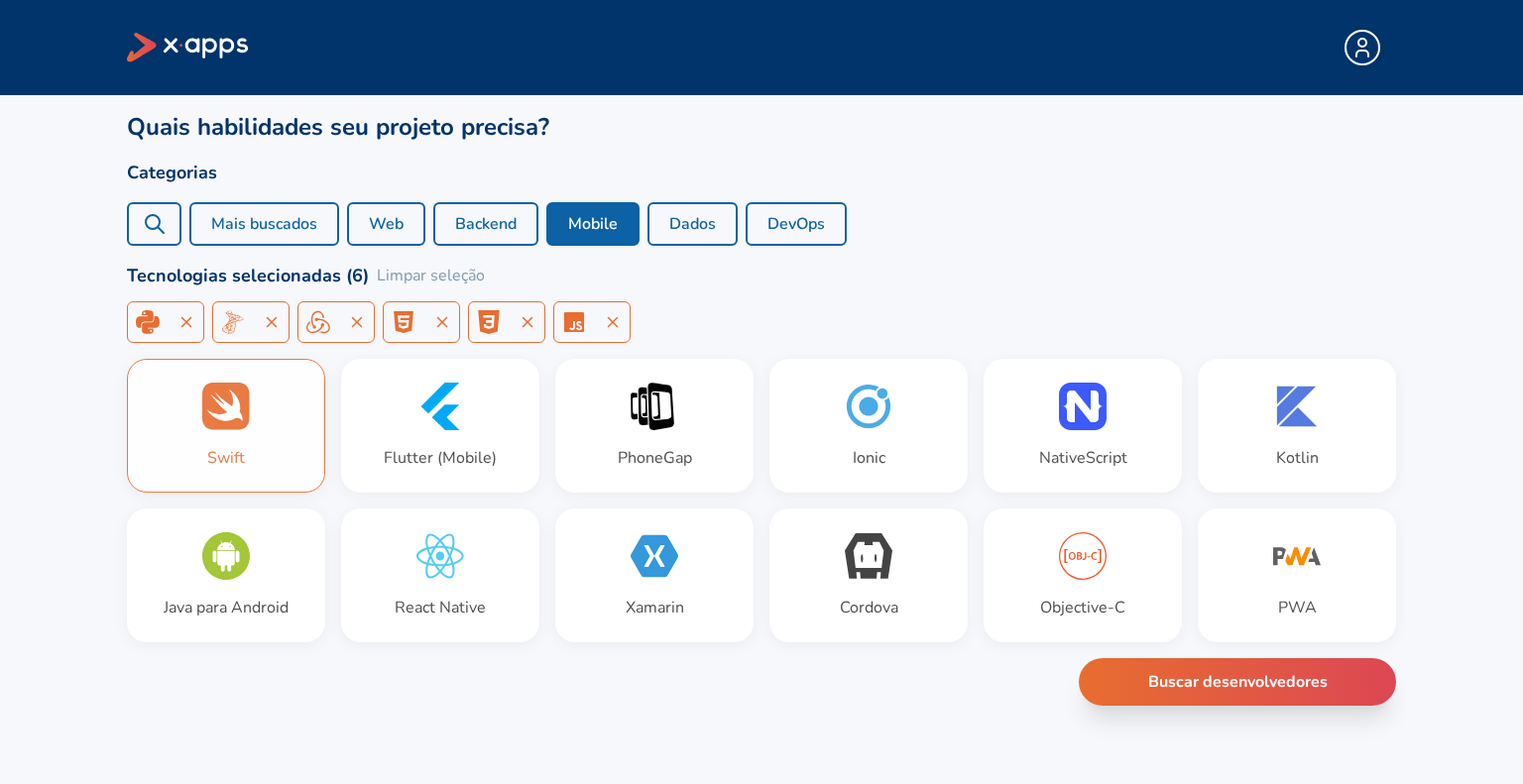 click on "Swift" at bounding box center [226, 425] 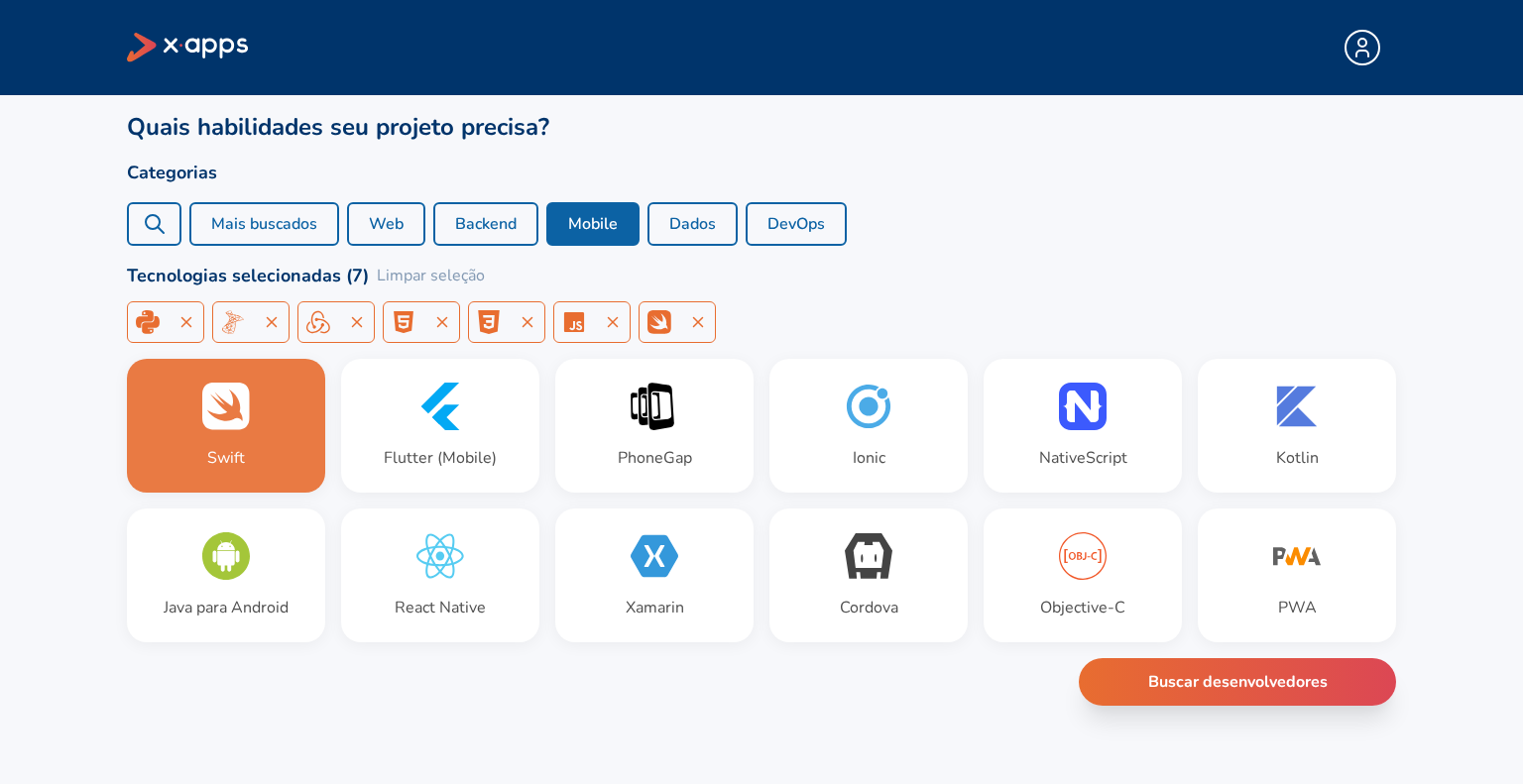 click on "Swift" at bounding box center (226, 458) 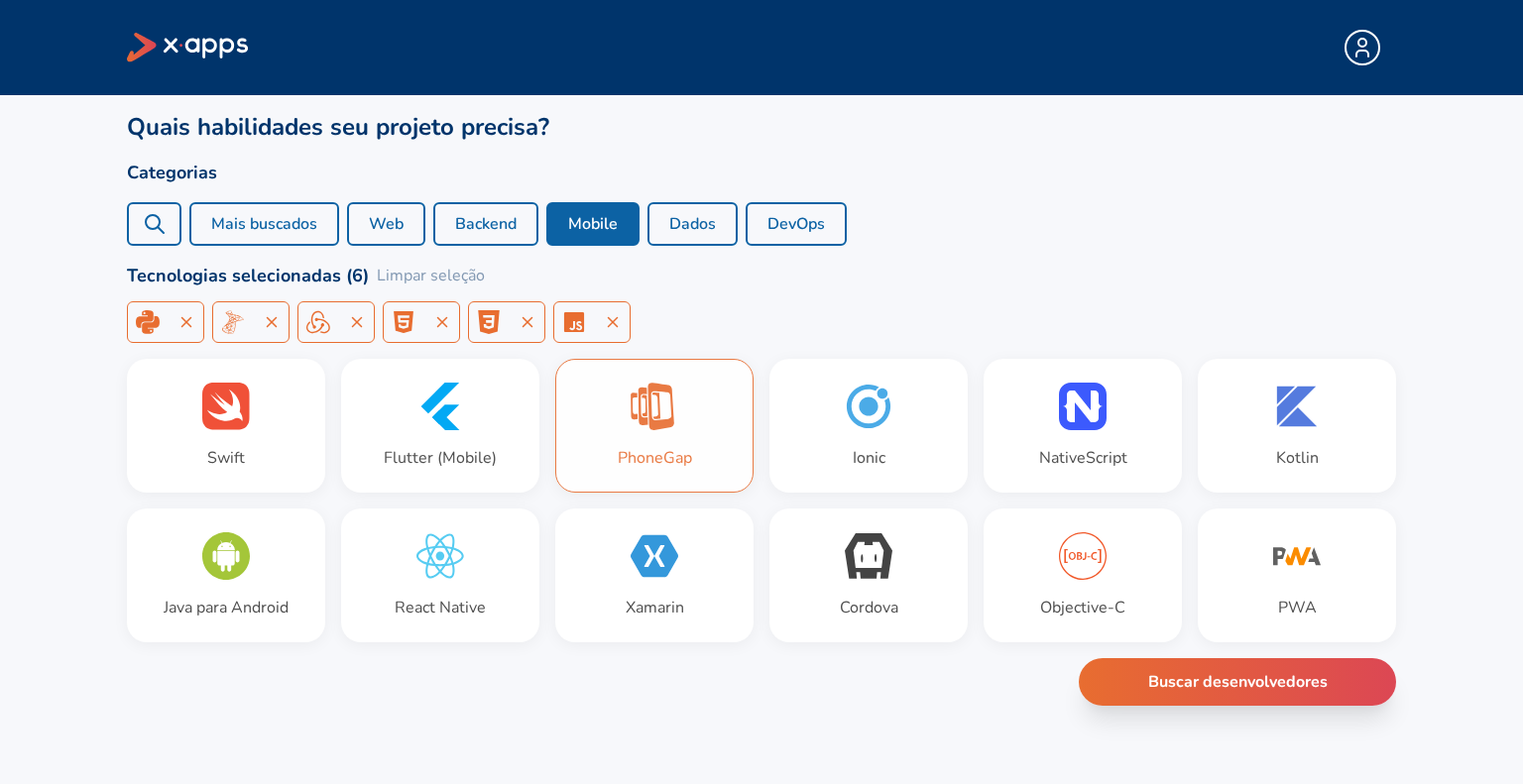 click on "PhoneGap" at bounding box center (654, 425) 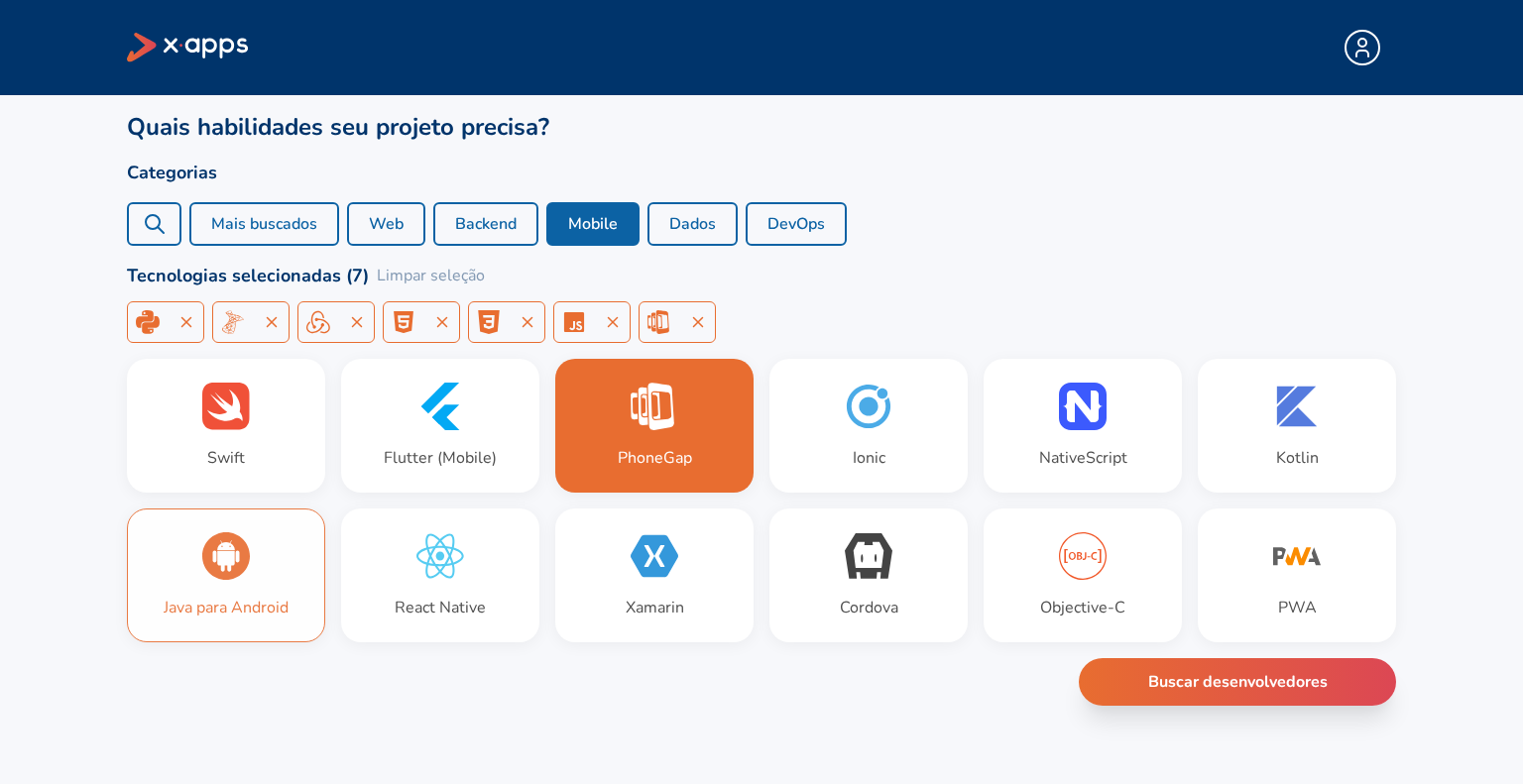 drag, startPoint x: 206, startPoint y: 599, endPoint x: 238, endPoint y: 602, distance: 32.140317 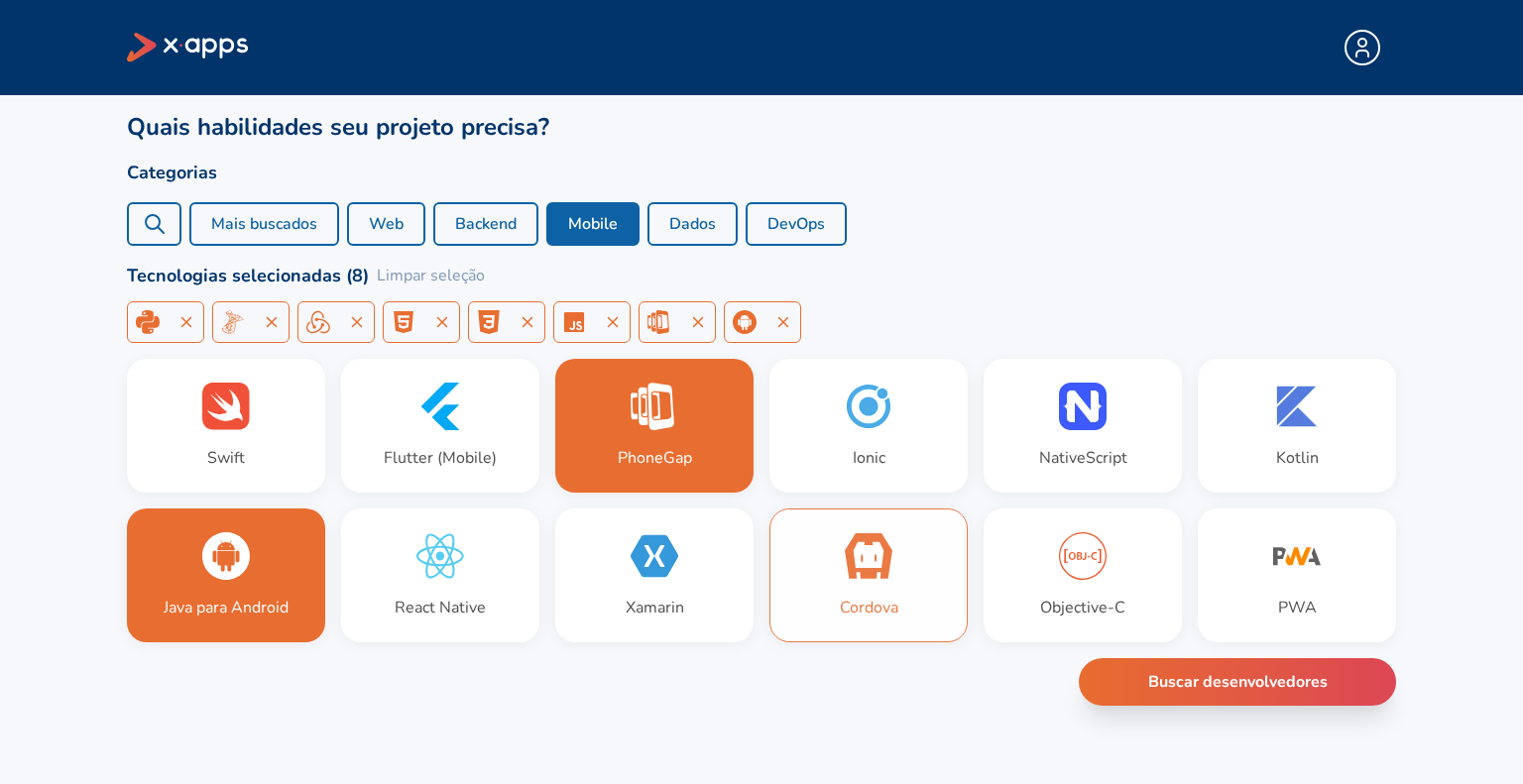 click on "Cordova" at bounding box center (869, 575) 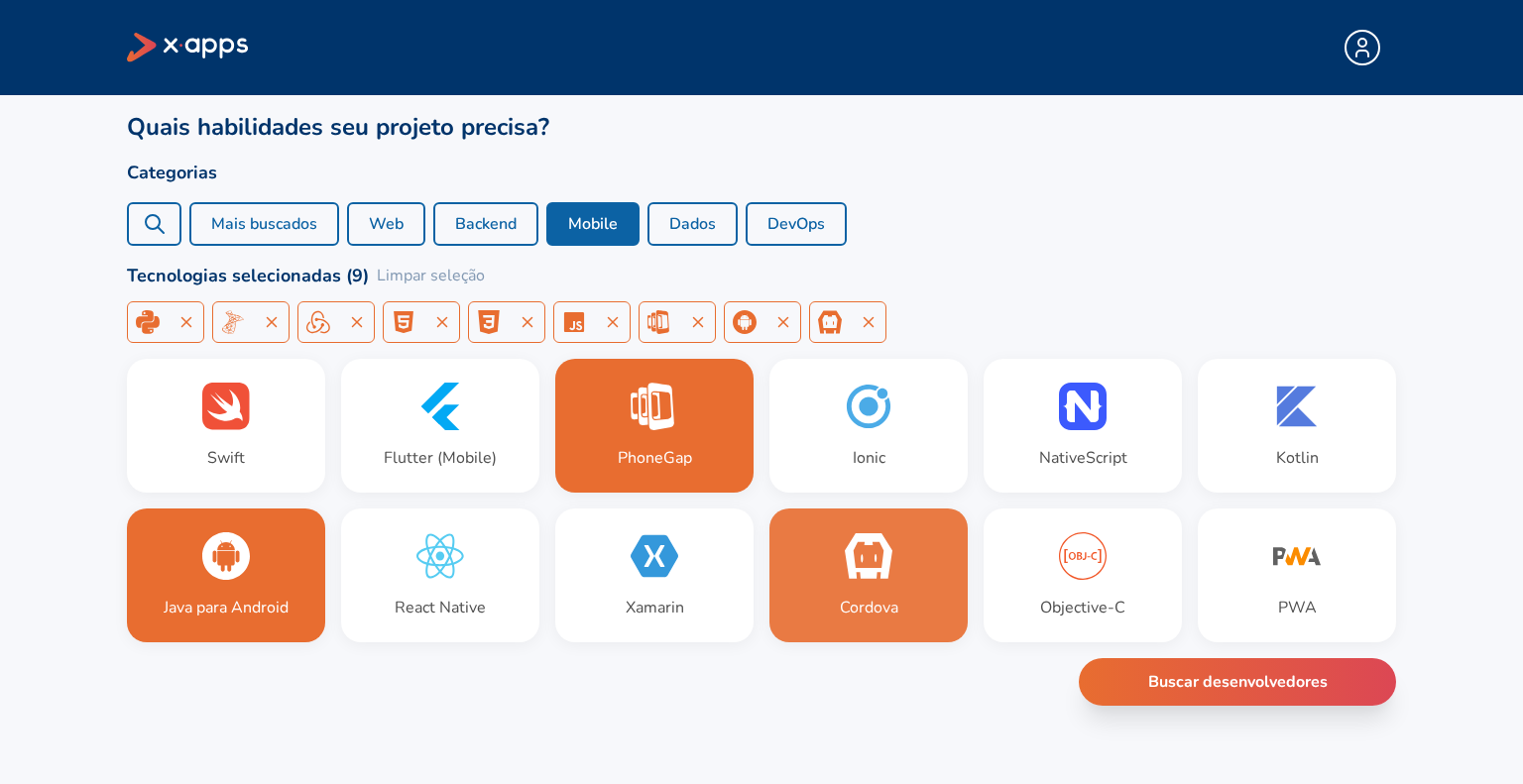 click on "Cordova" at bounding box center [869, 575] 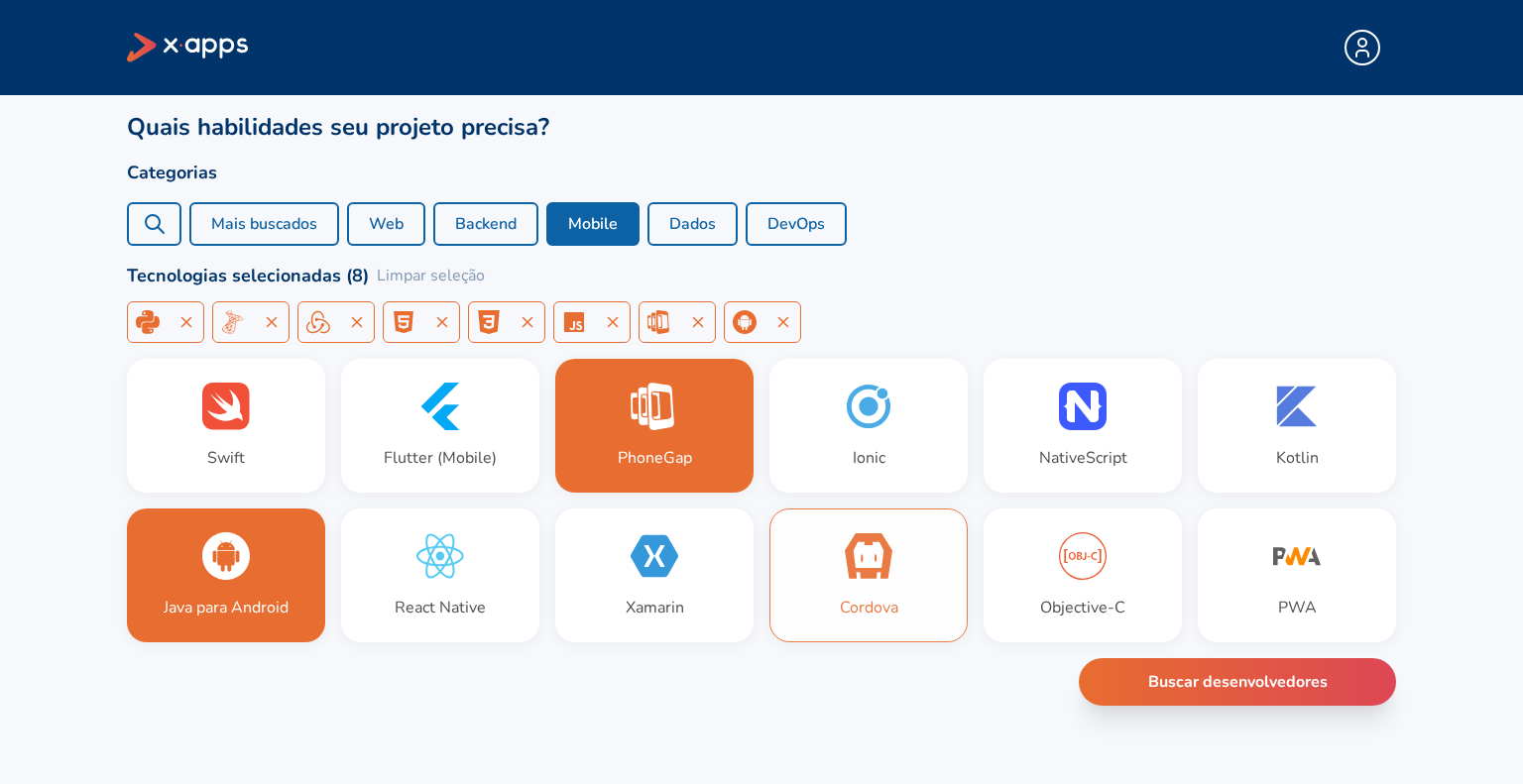 click on "Cordova" at bounding box center [869, 575] 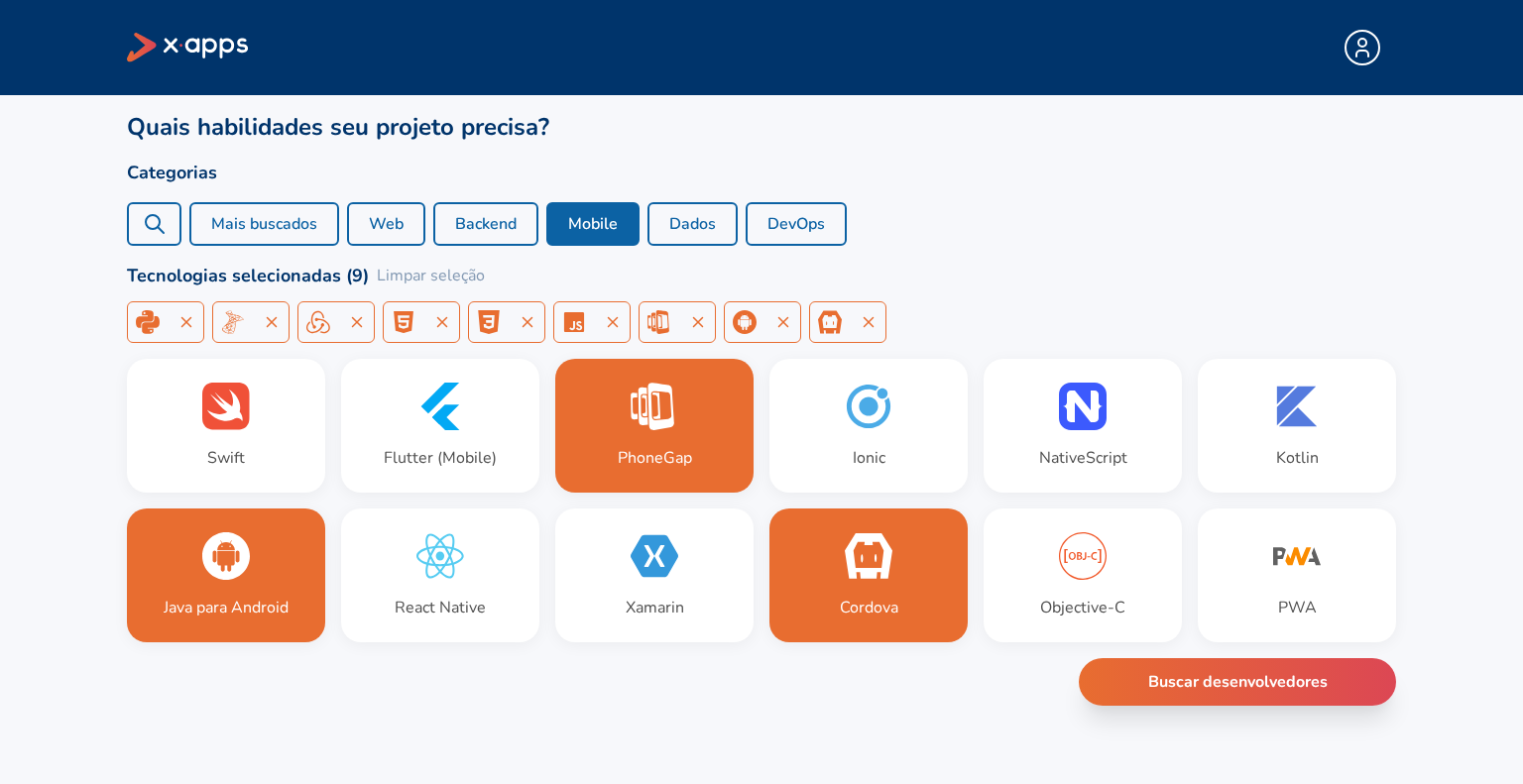 click on "DevOps" at bounding box center [796, 224] 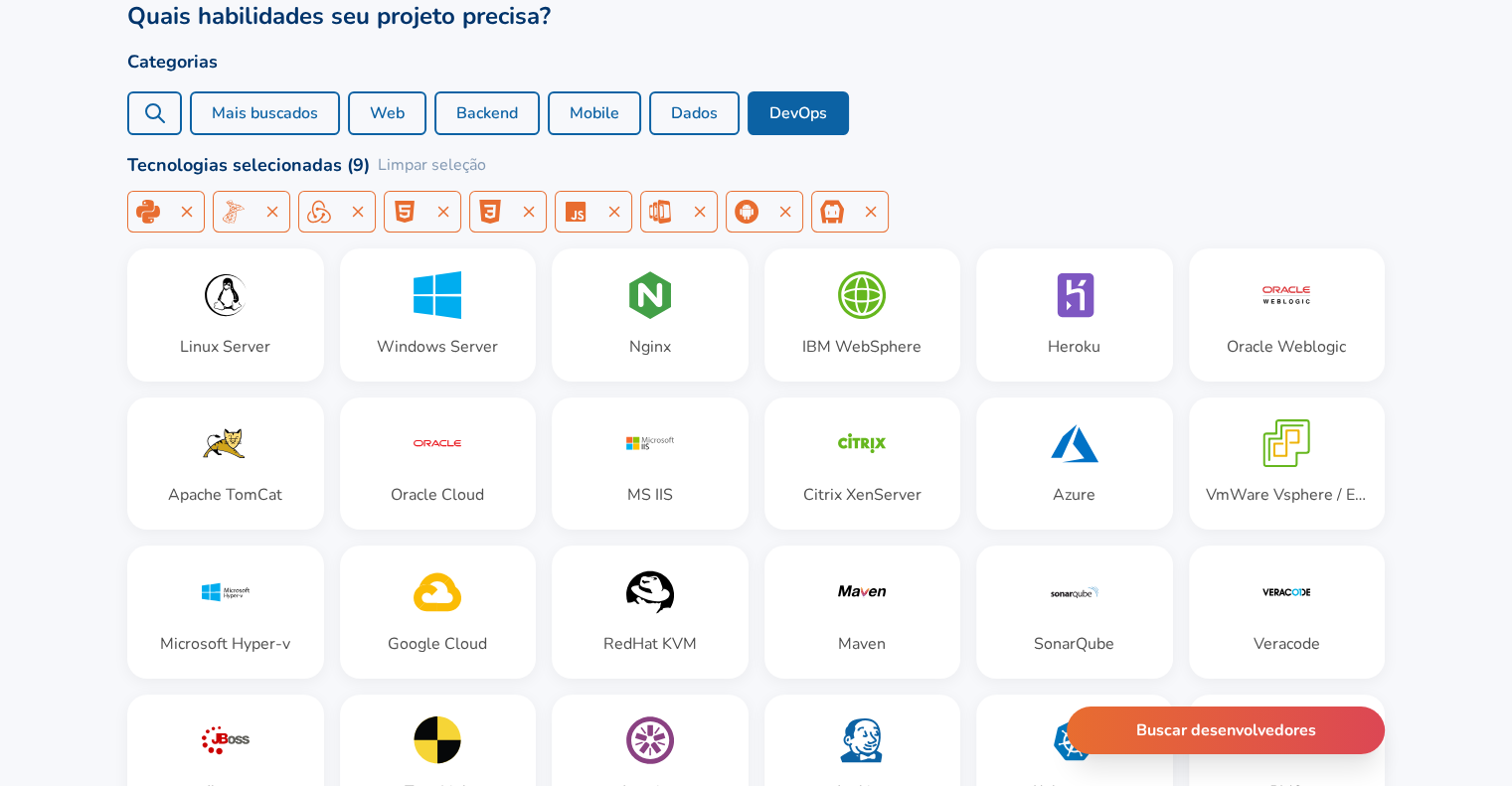 scroll, scrollTop: 90, scrollLeft: 0, axis: vertical 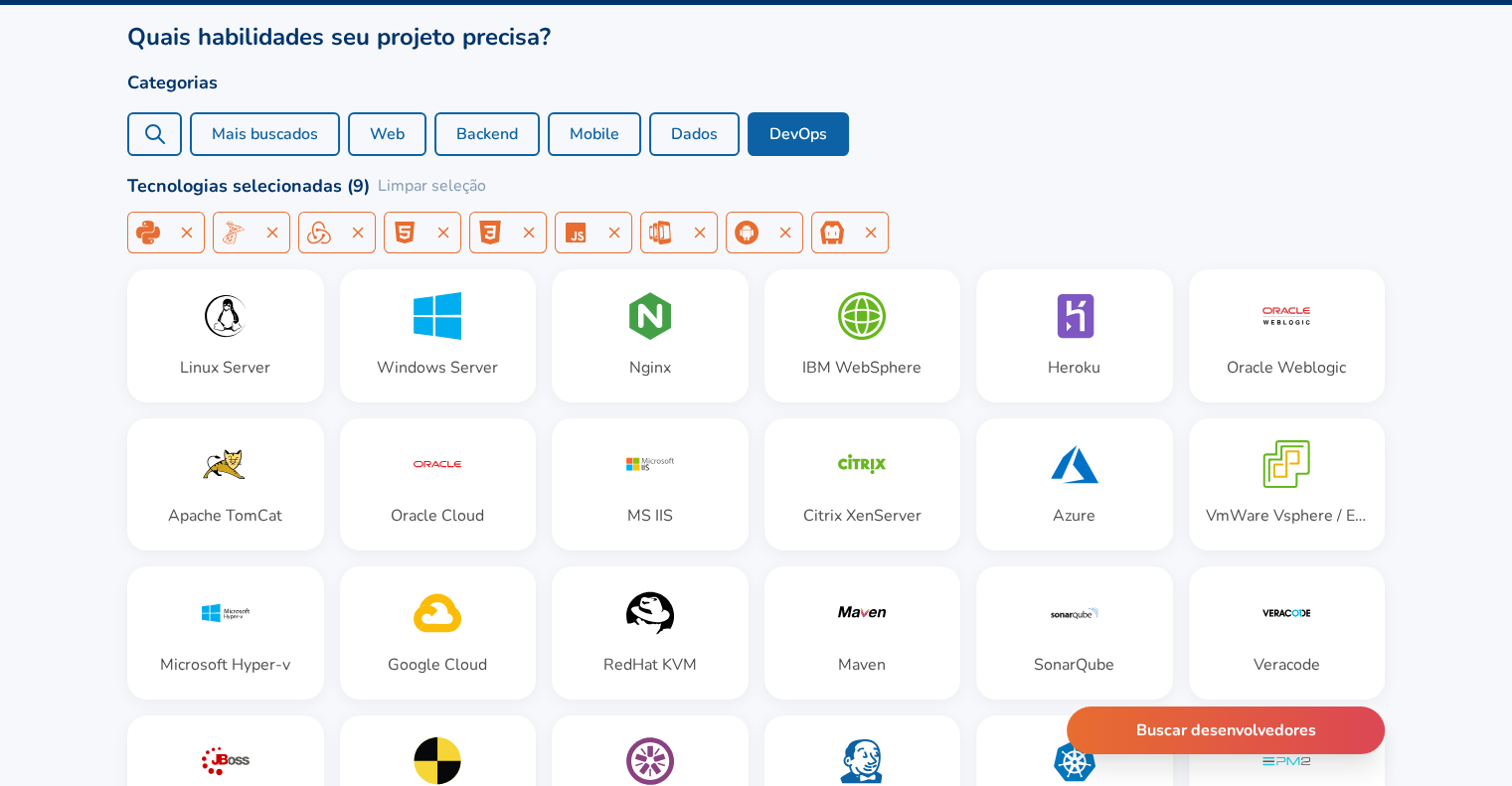 click on "Dados" at bounding box center (694, 134) 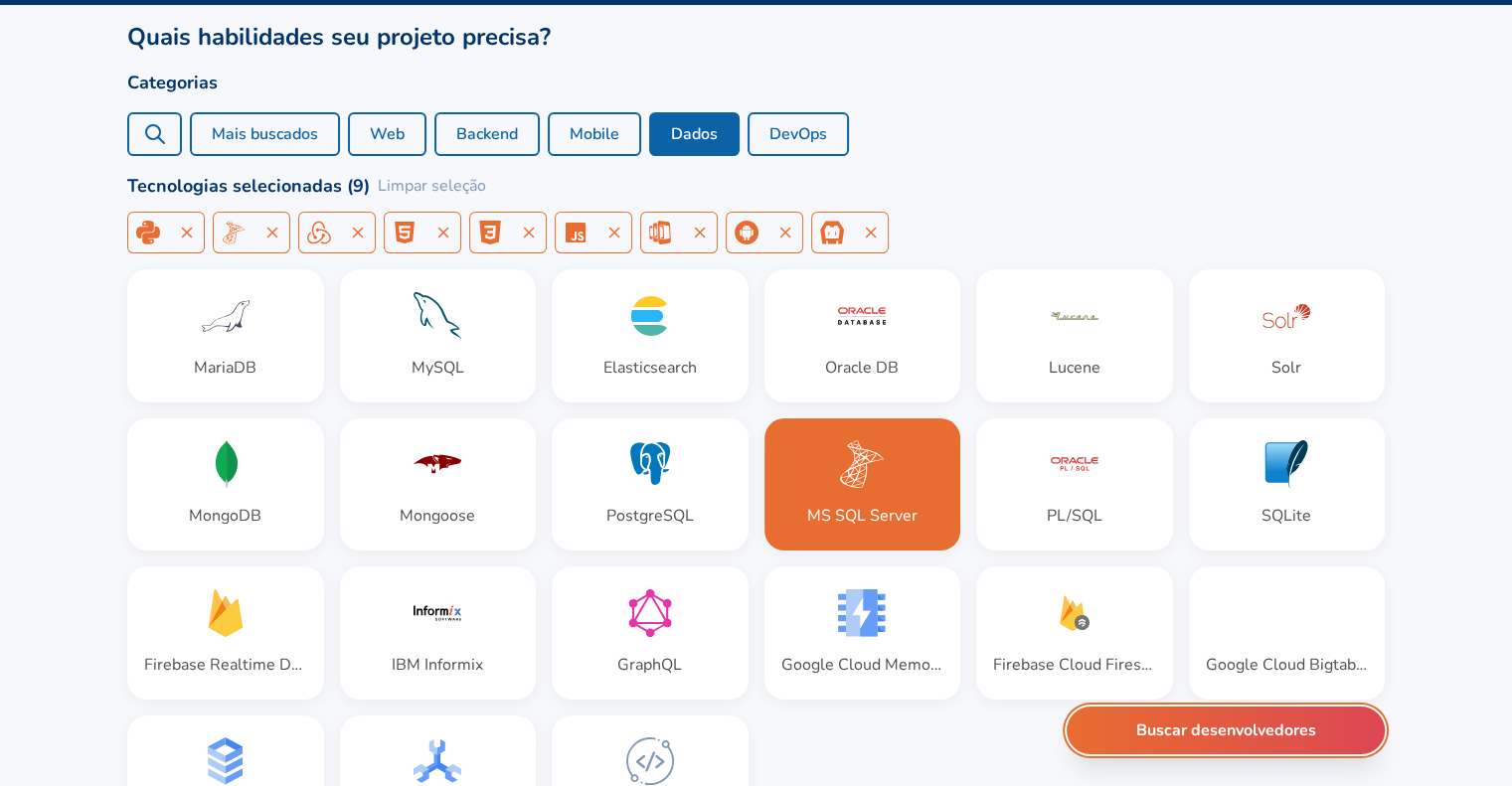 click on "Buscar desenvolvedores" at bounding box center [1226, 730] 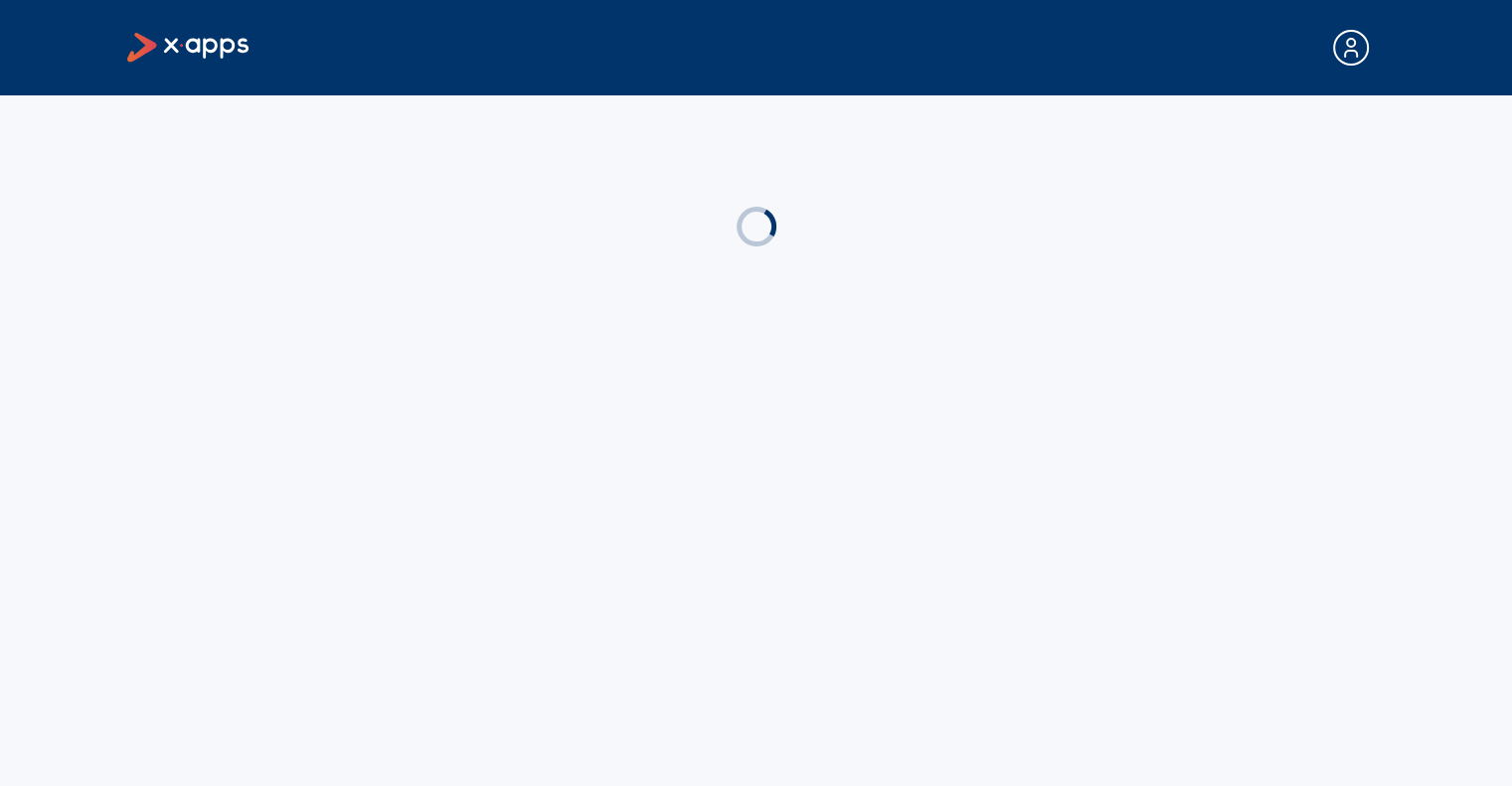 scroll, scrollTop: 0, scrollLeft: 0, axis: both 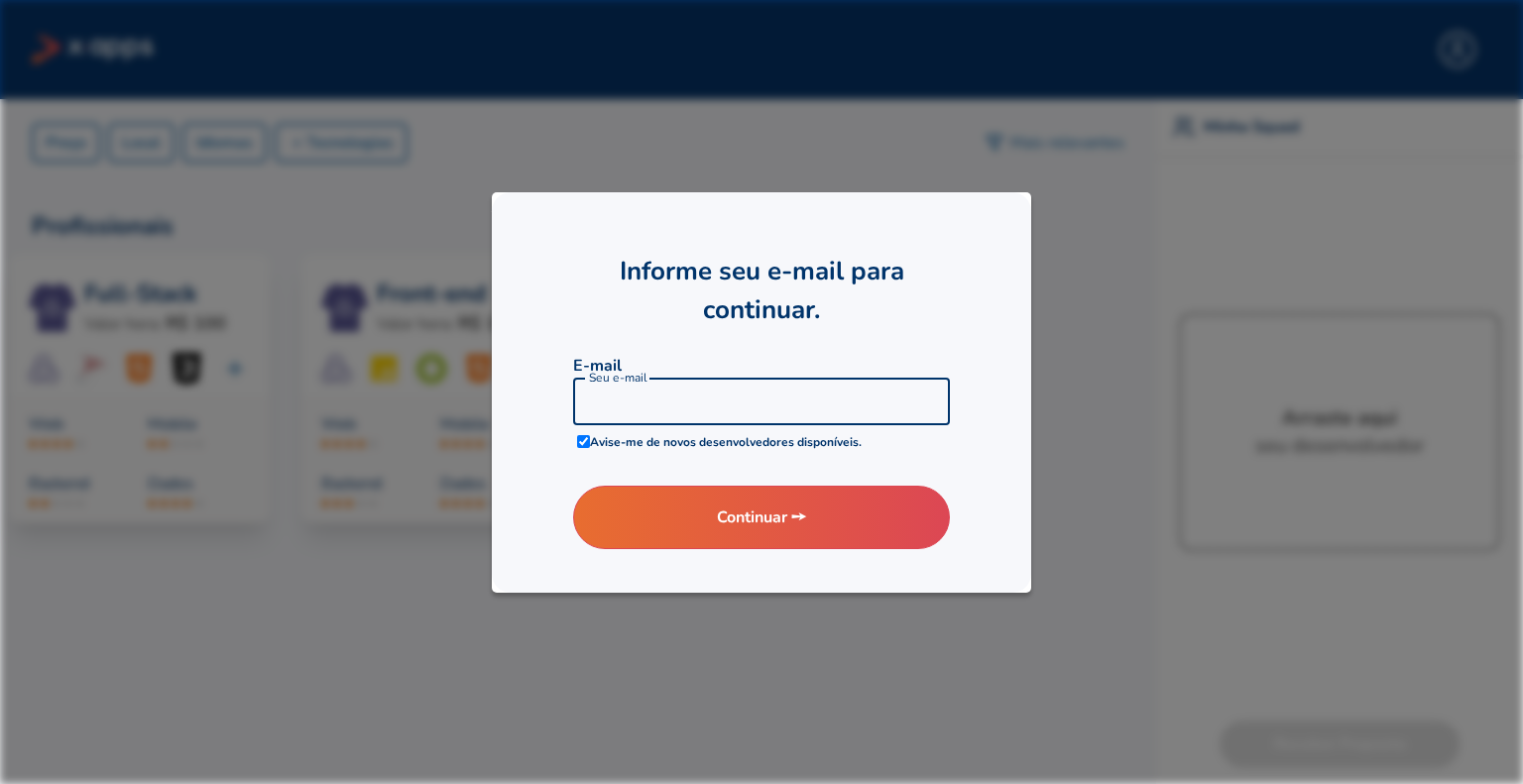 click at bounding box center (762, 401) 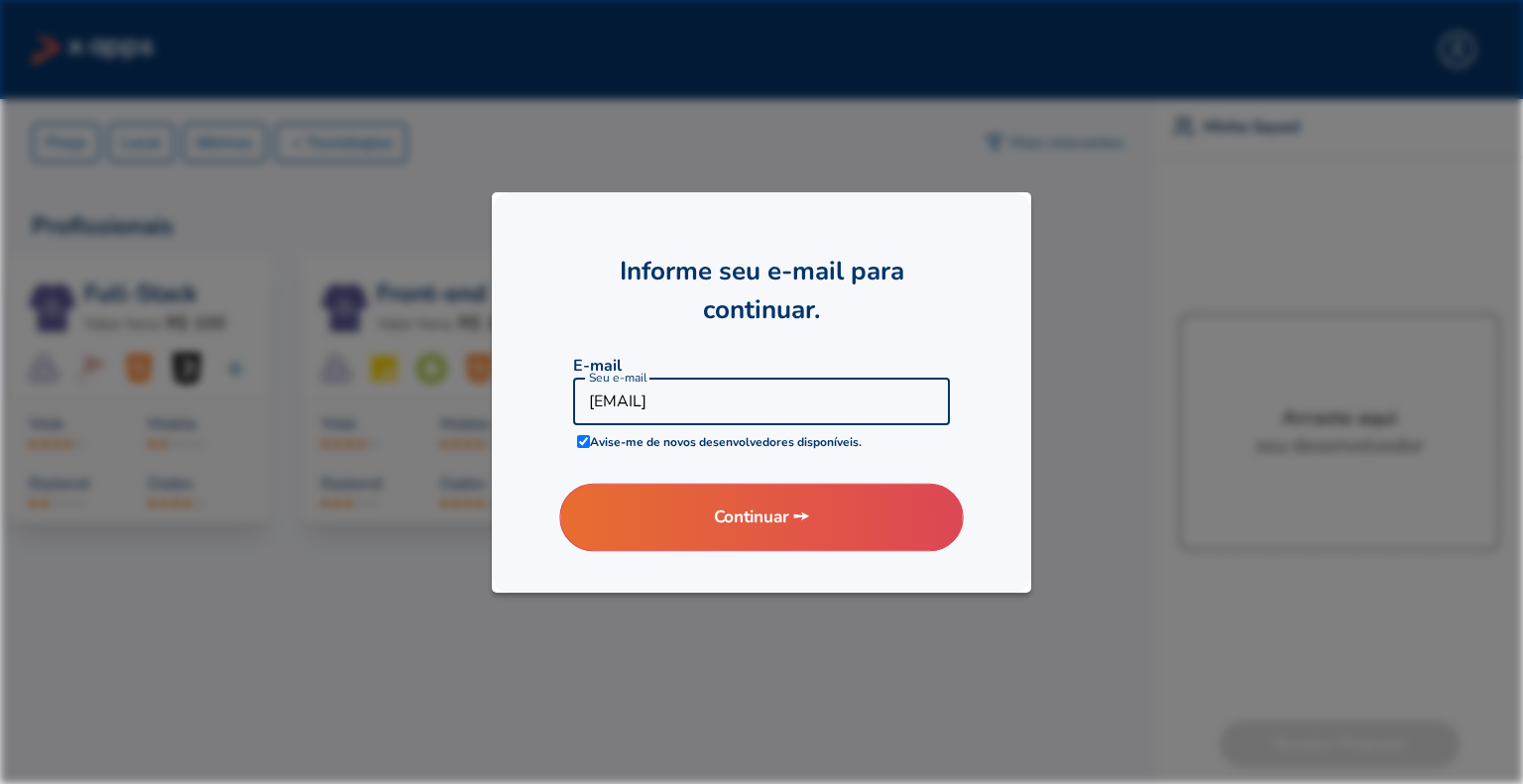 type on "[EMAIL]" 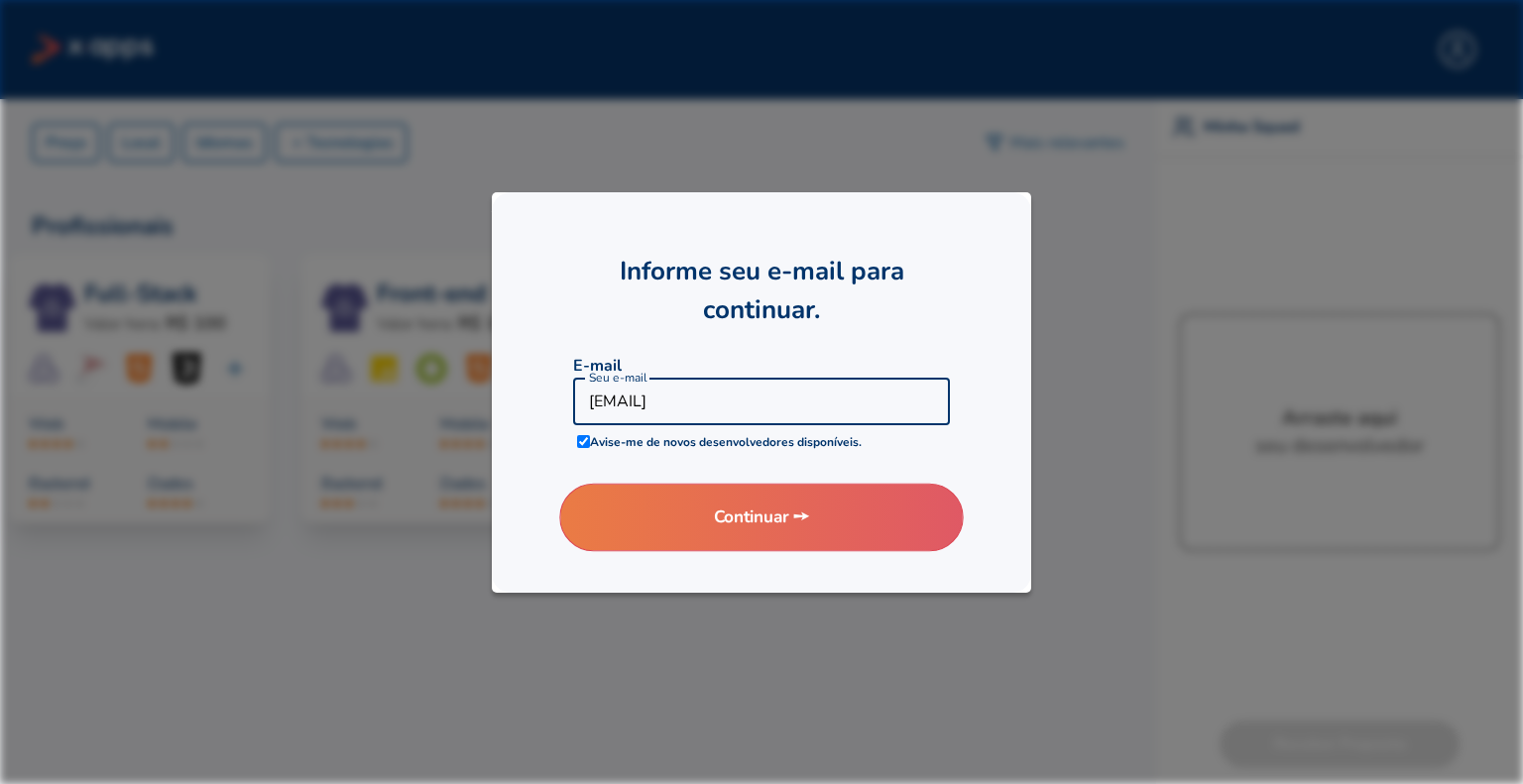 click on "Continuar  ➙" at bounding box center (761, 516) 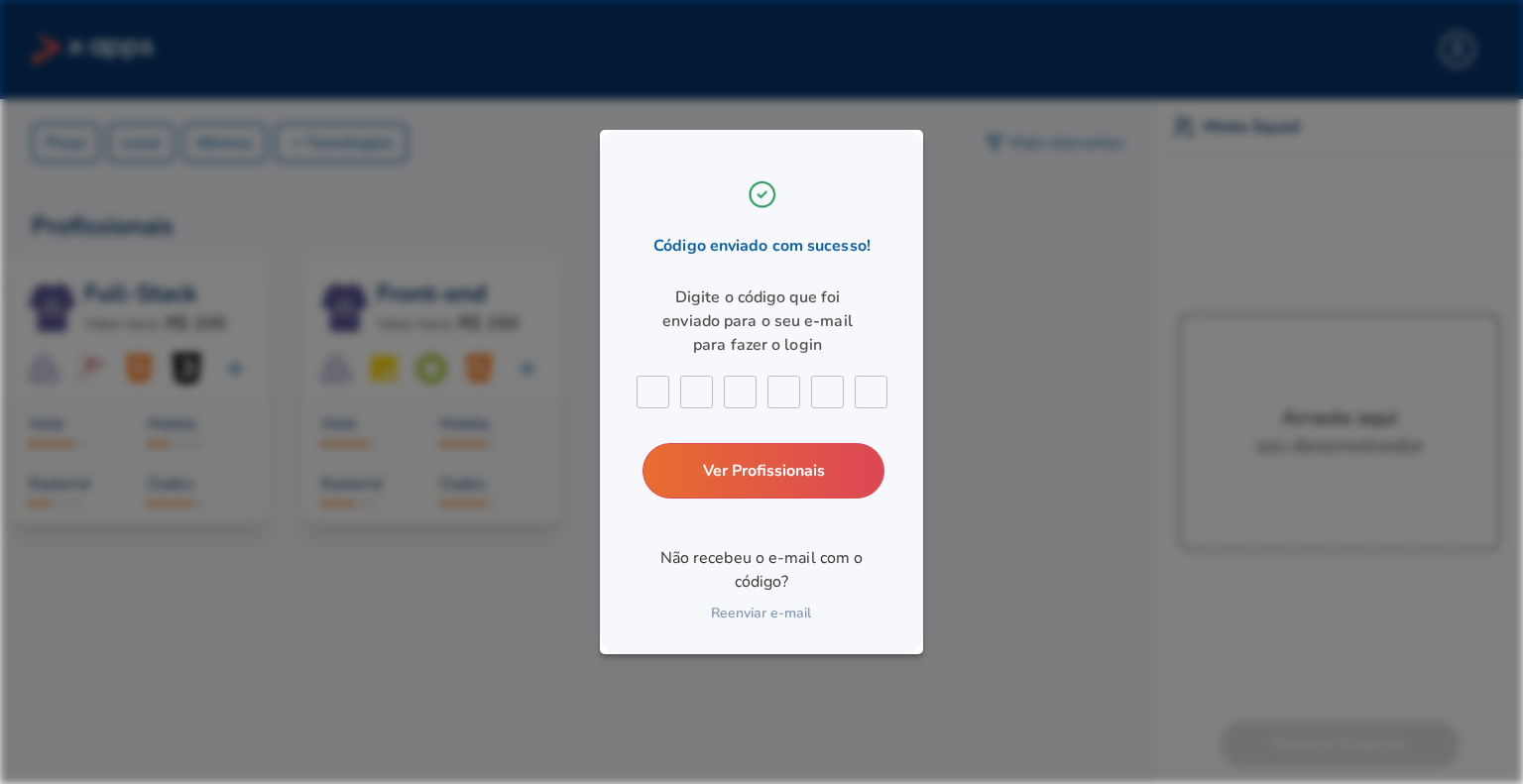click on "Reenviar e-mail" at bounding box center (761, 614) 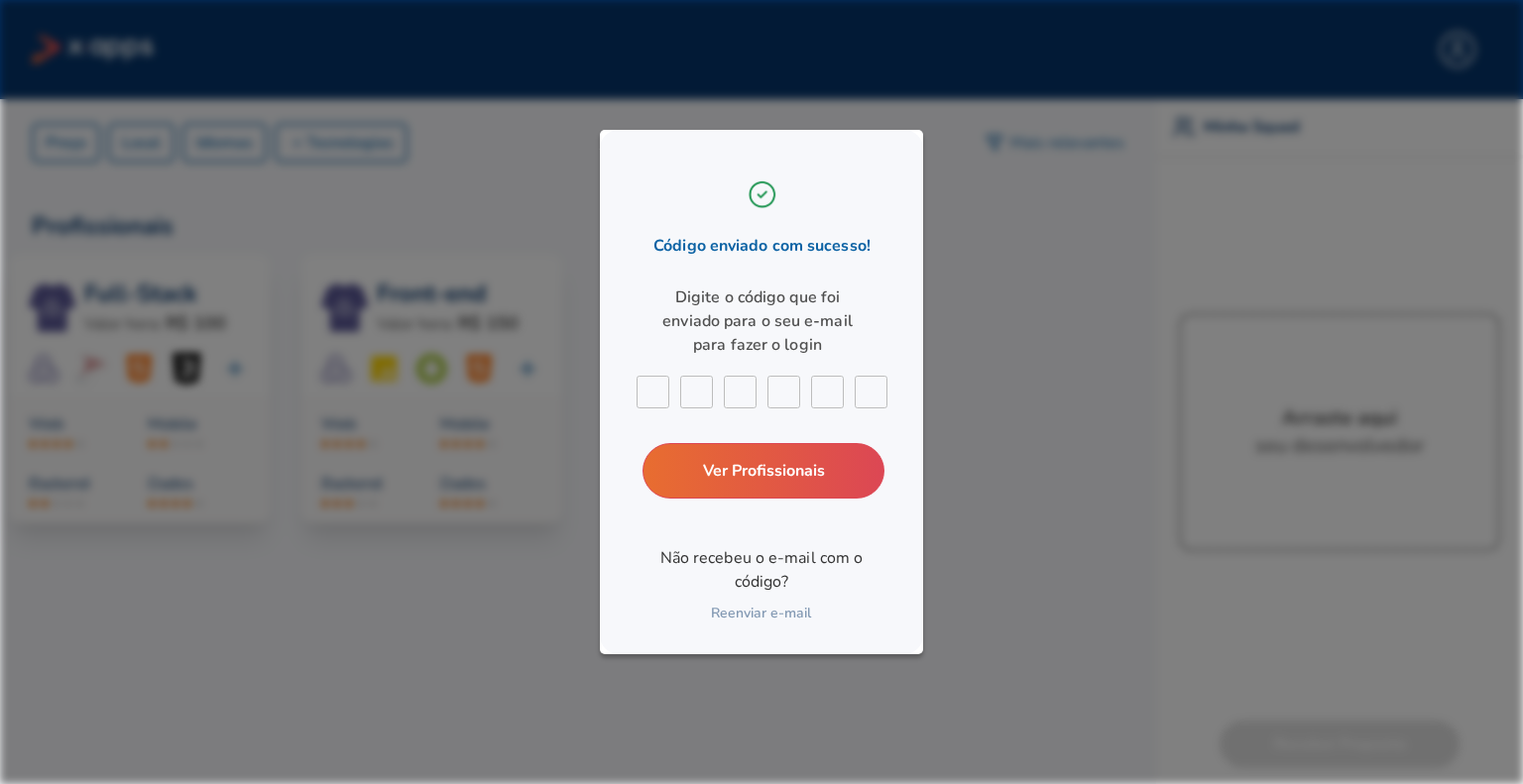 click on "Digite o código que foi enviado para o seu e-mail para fazer o login" at bounding box center [758, 321] 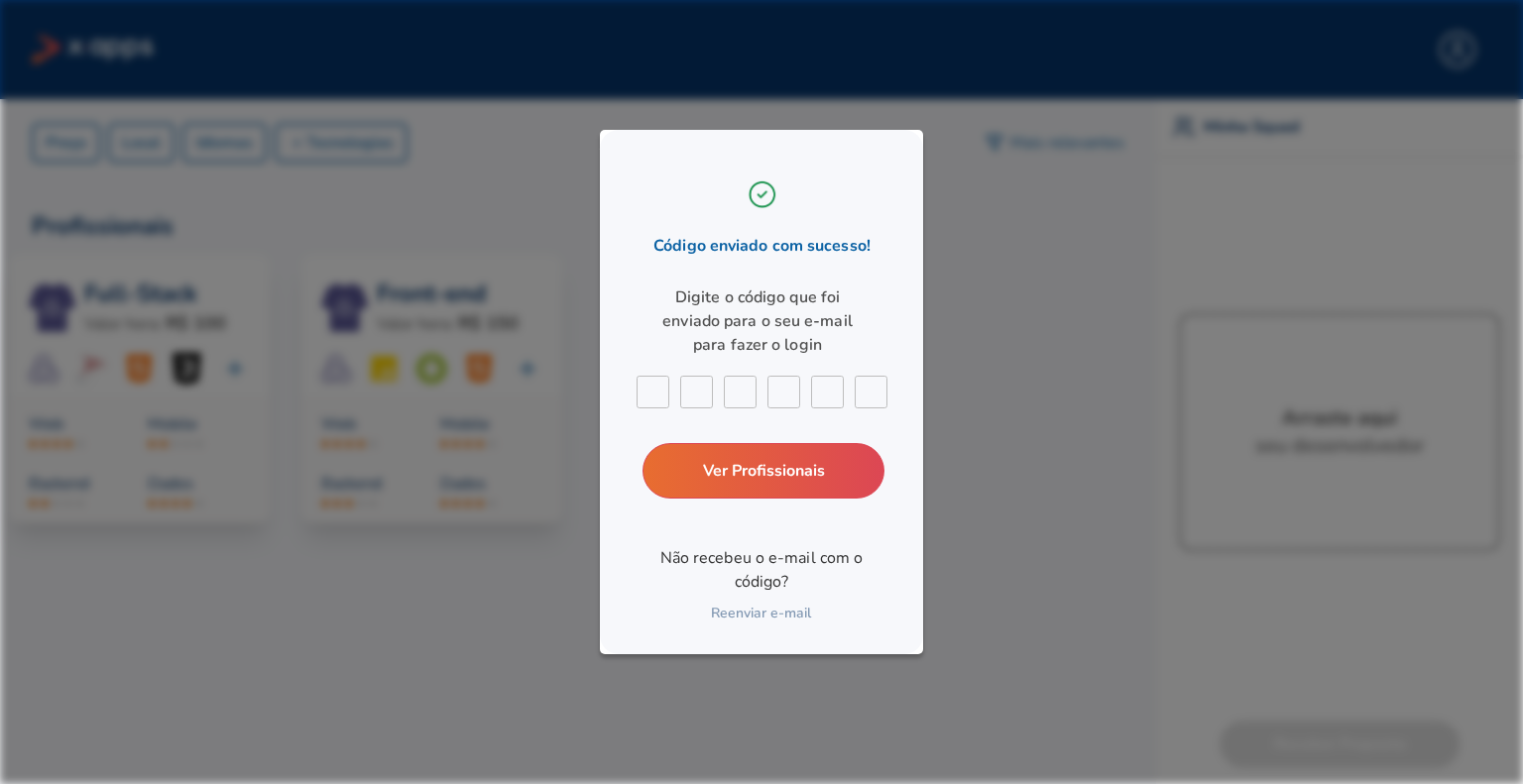 type on "1" 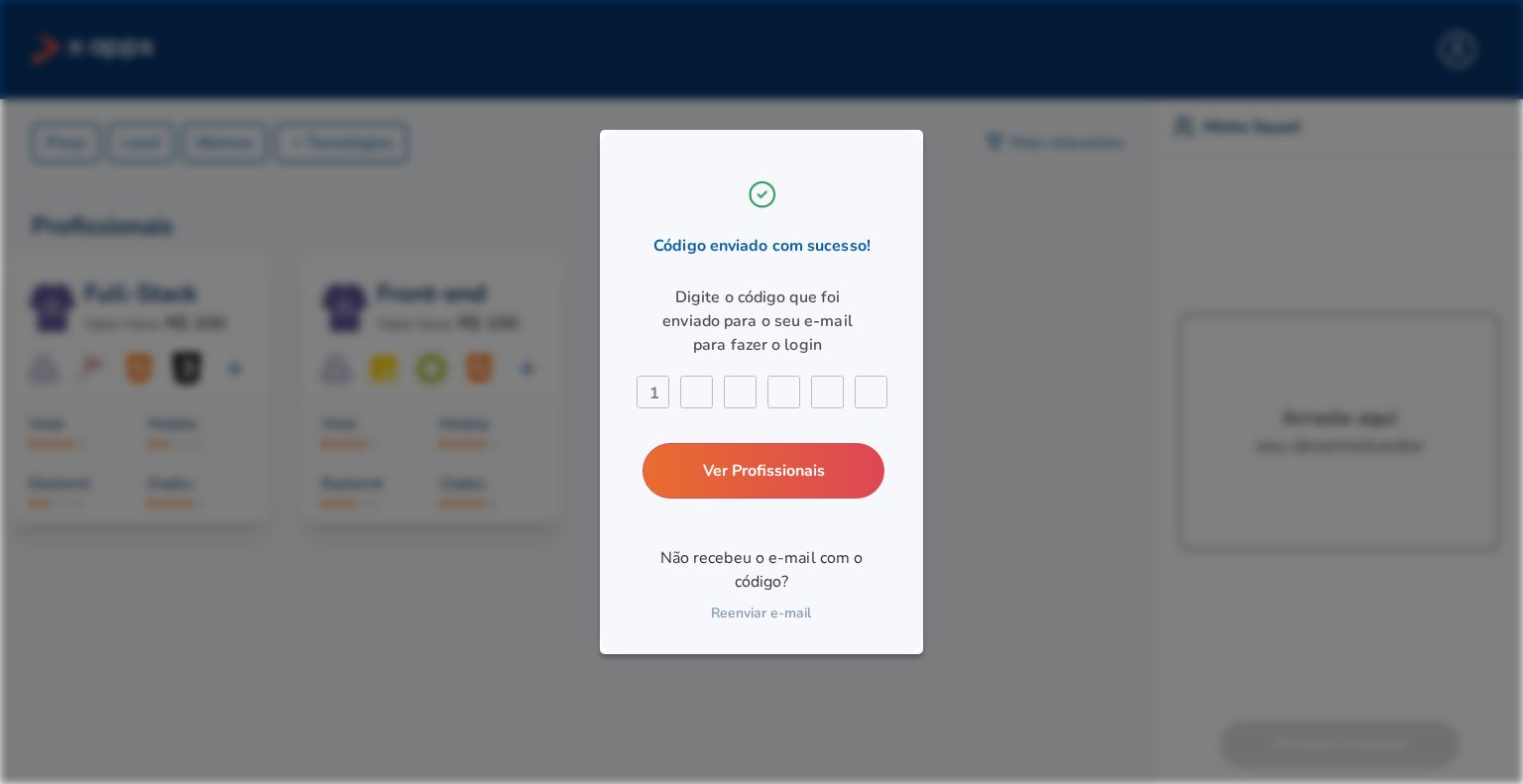 type on "2" 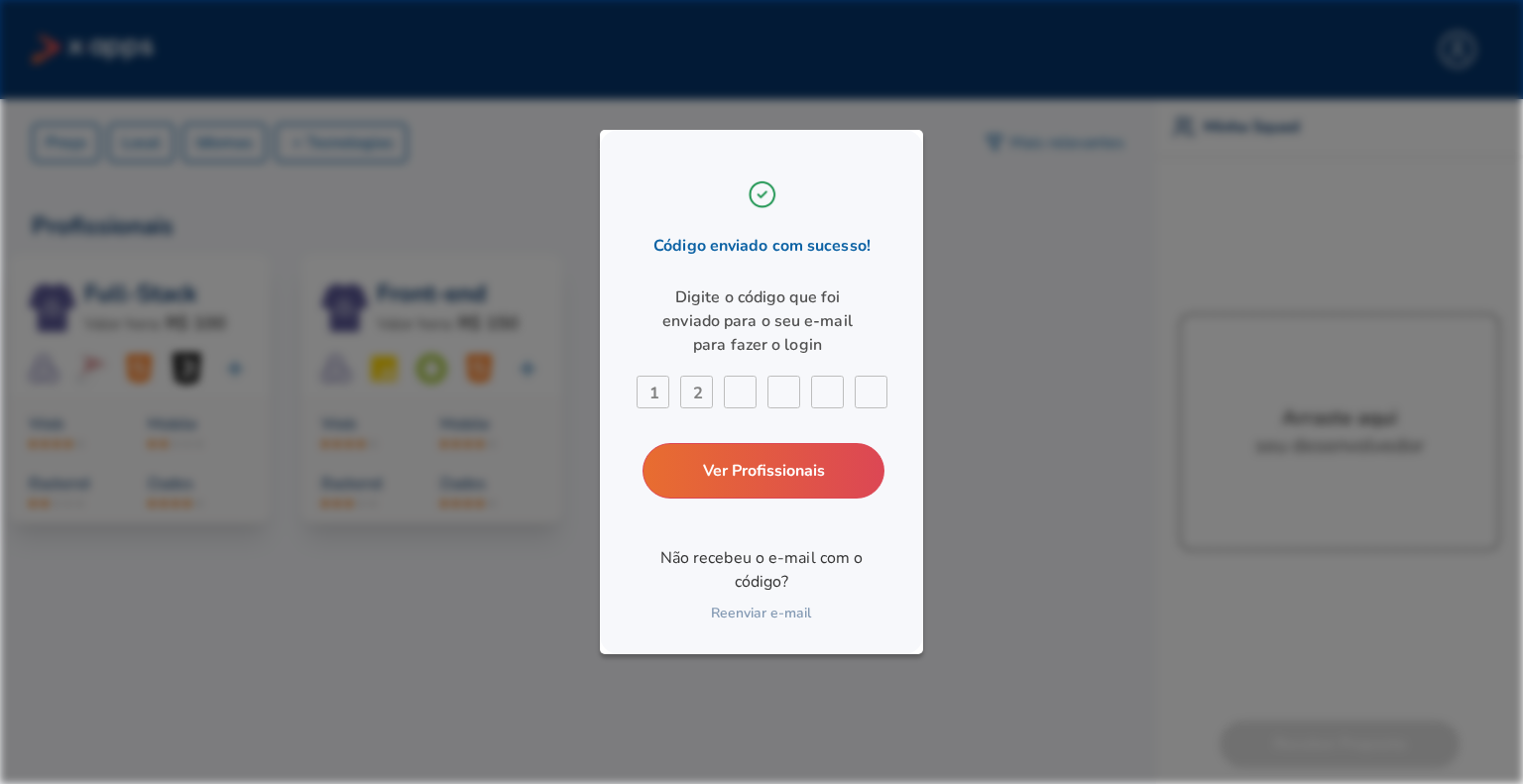 type on "5" 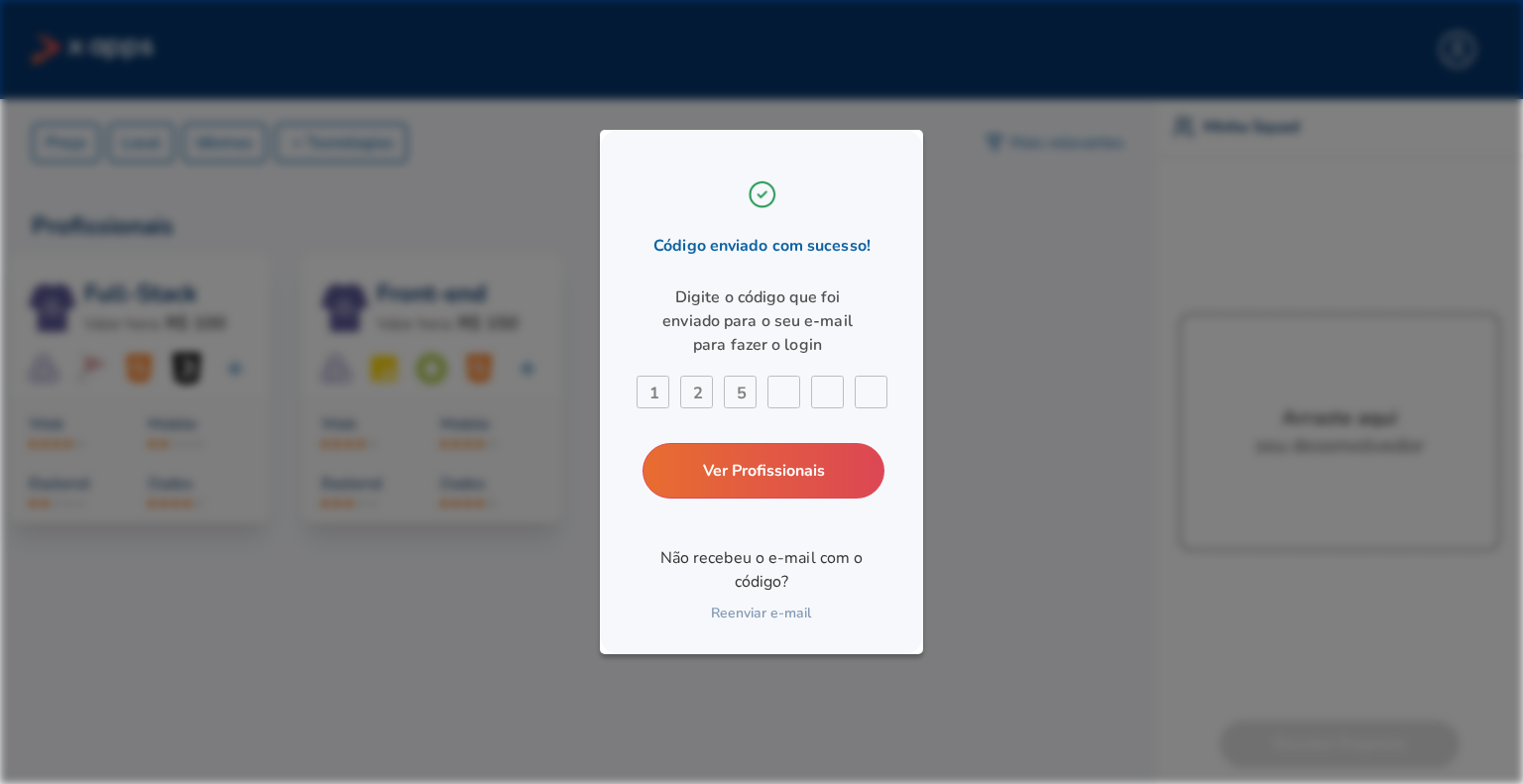 type on "4" 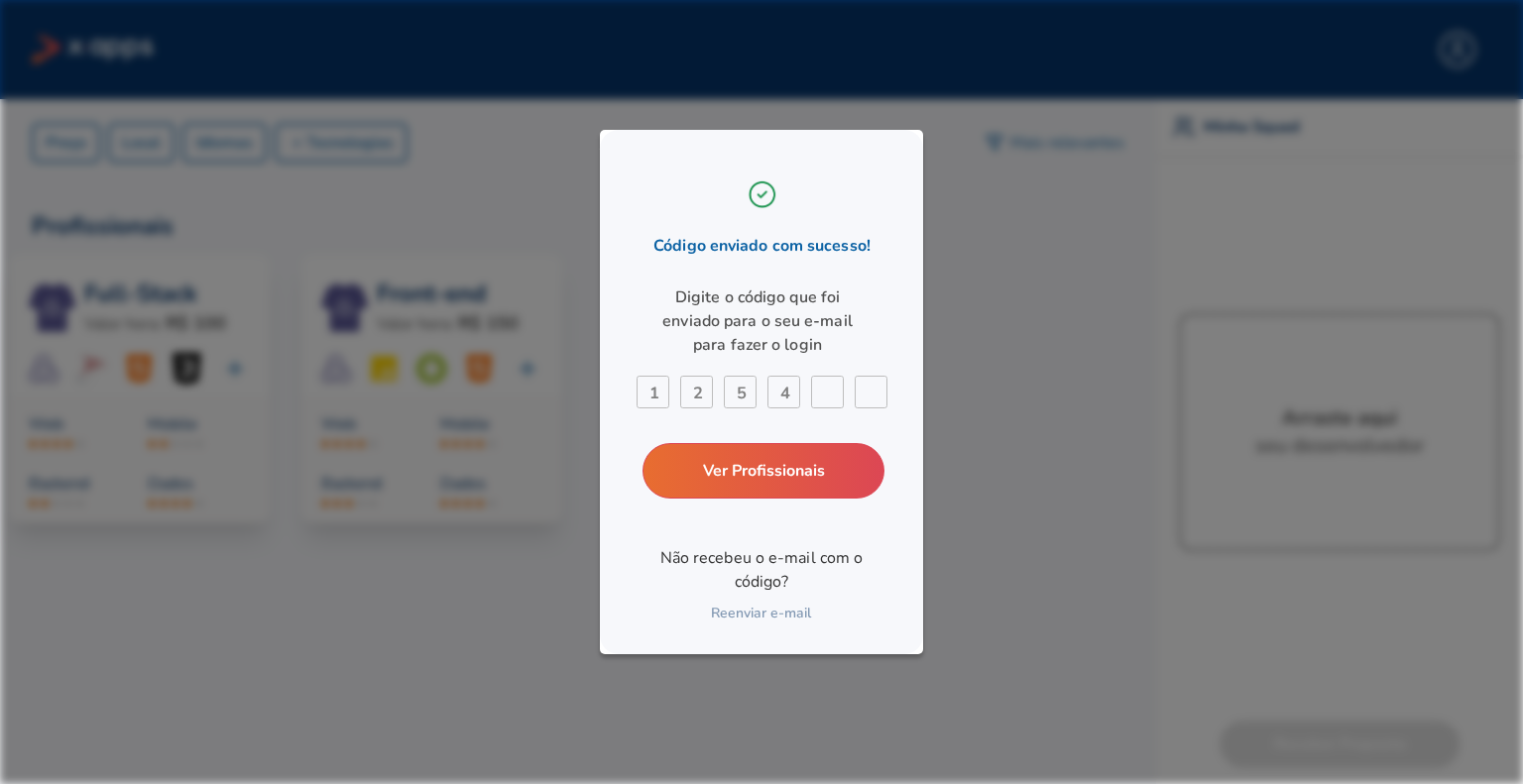 type on "8" 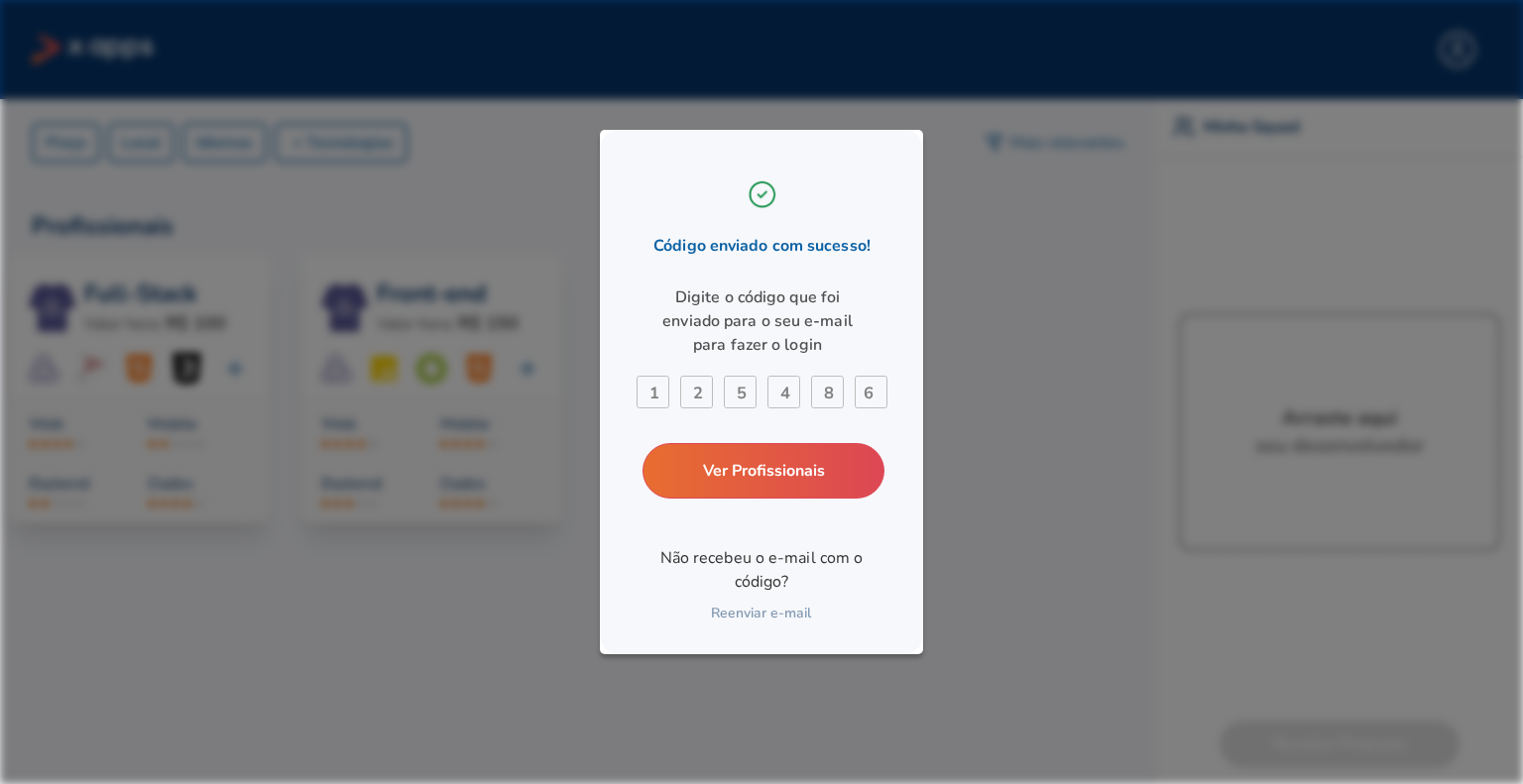 type on "6" 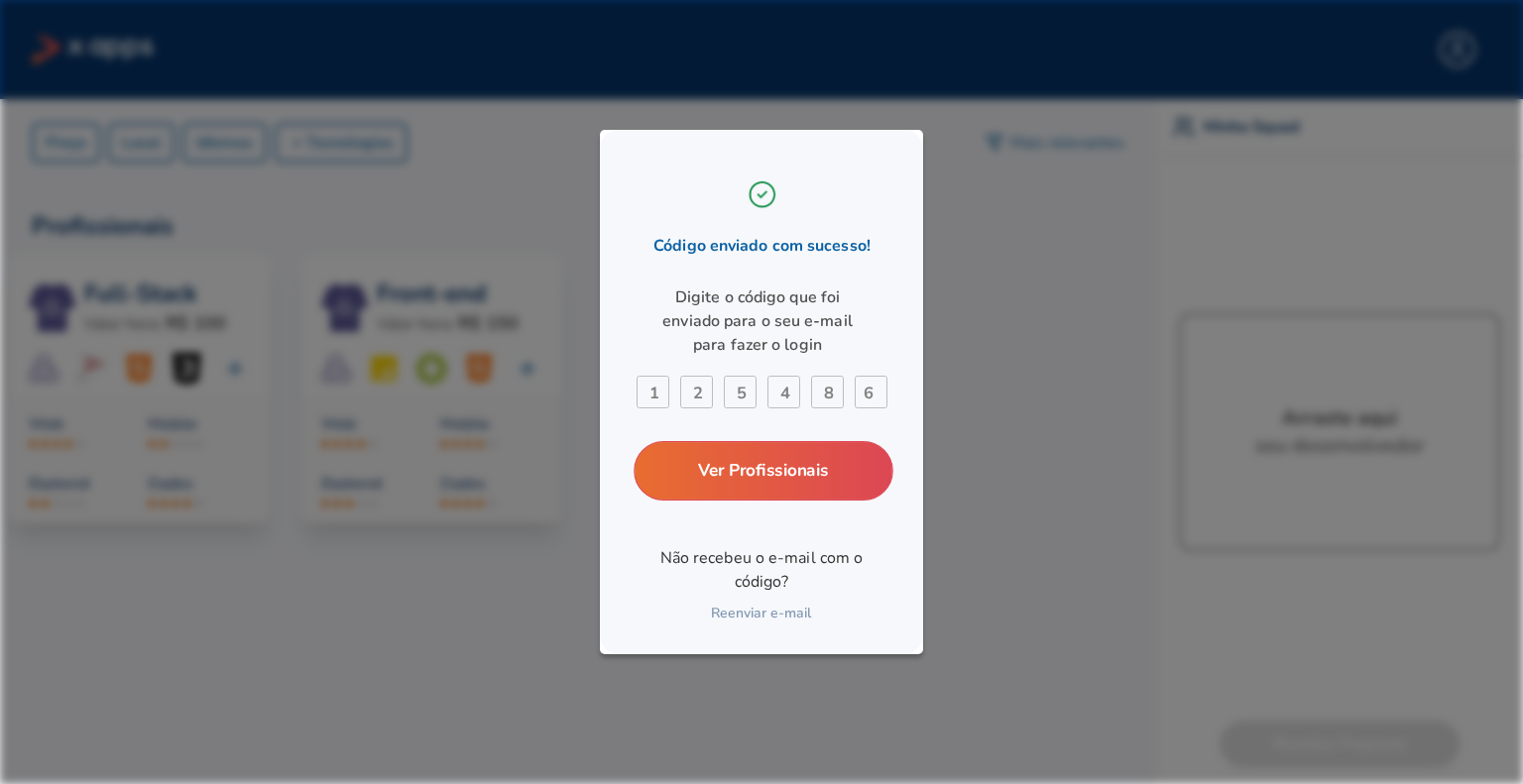 click on "Ver Profissionais" at bounding box center (763, 471) 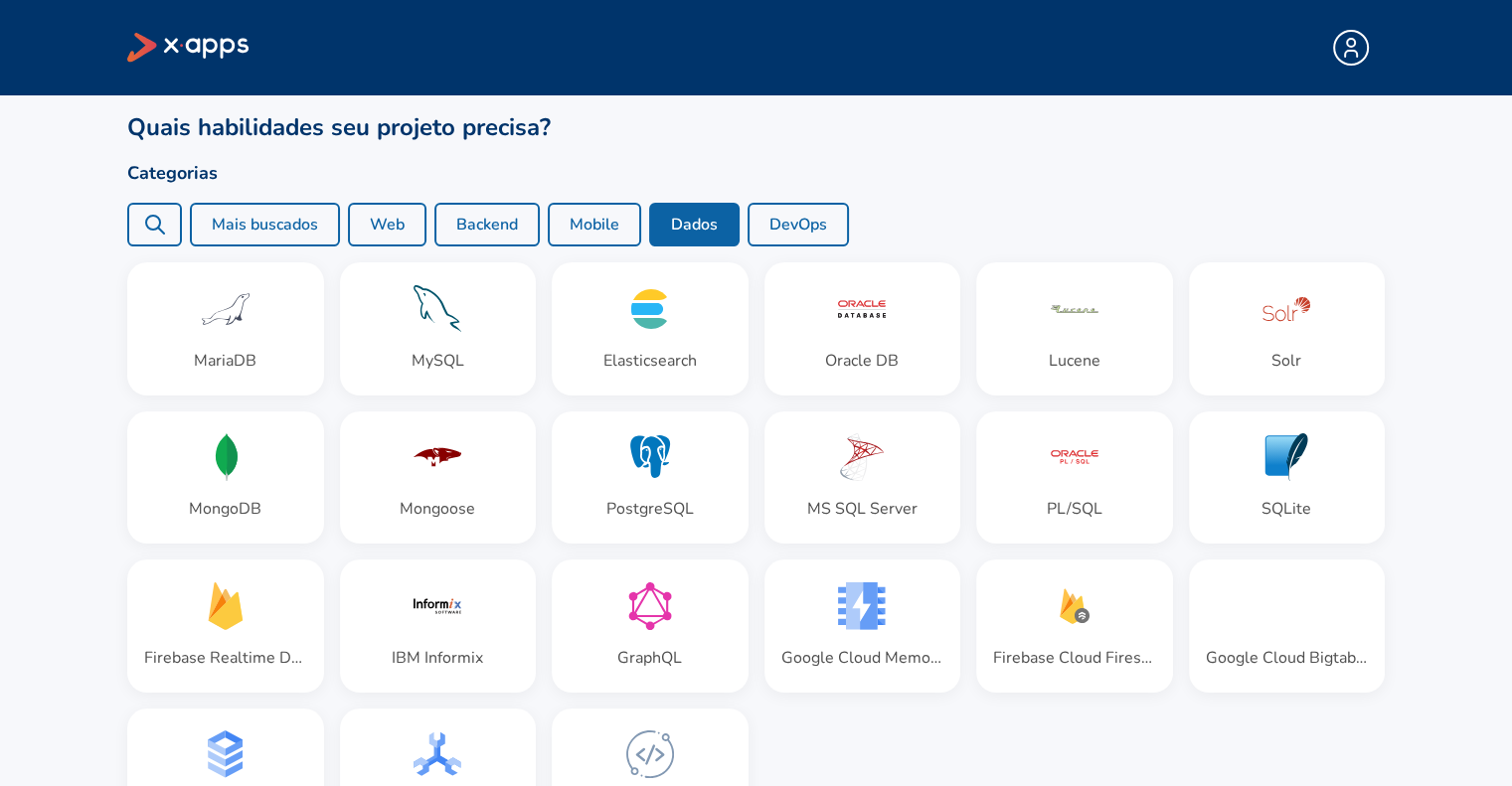 click on "Web" at bounding box center [387, 225] 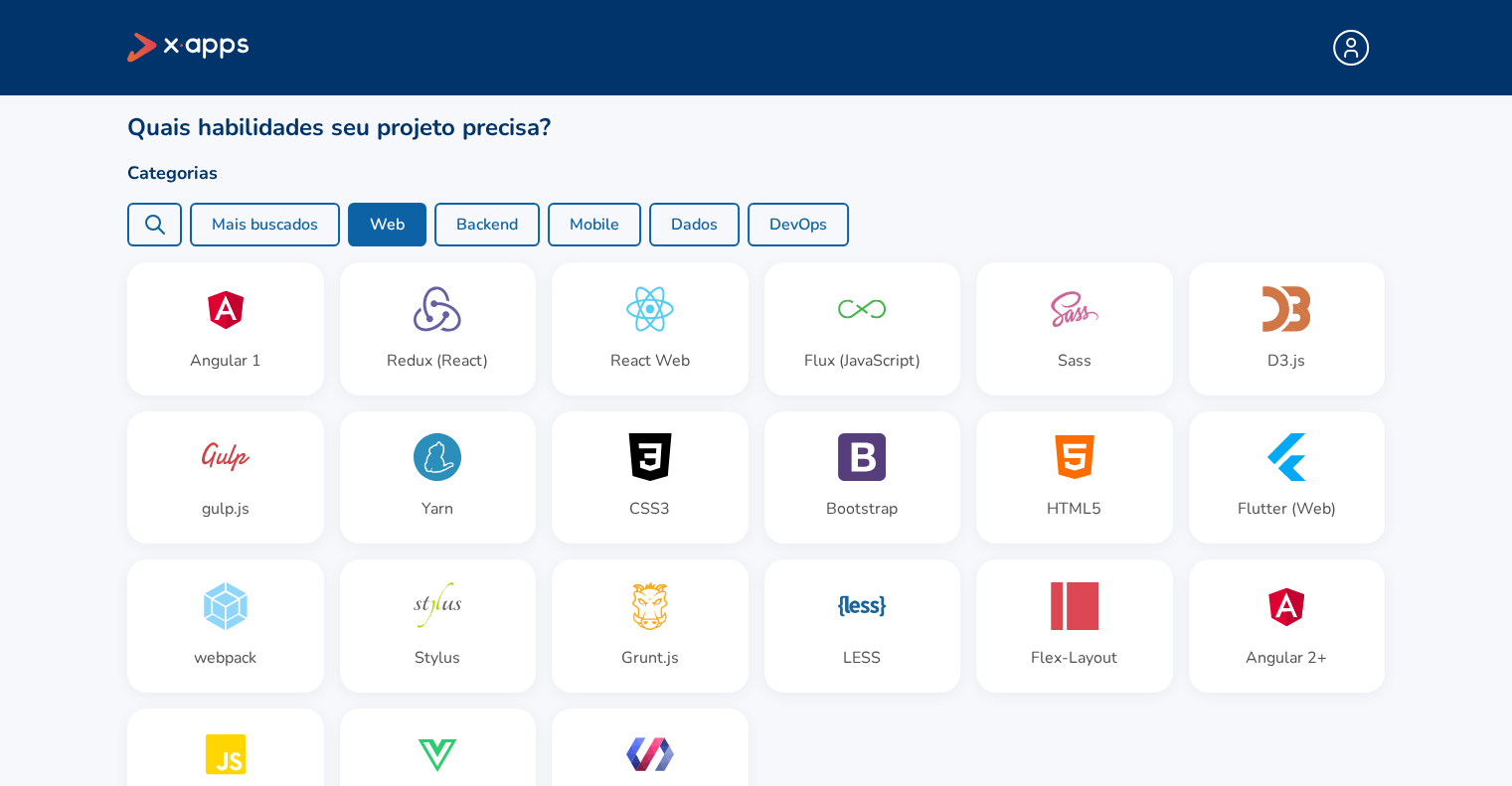 click at bounding box center [1359, 48] 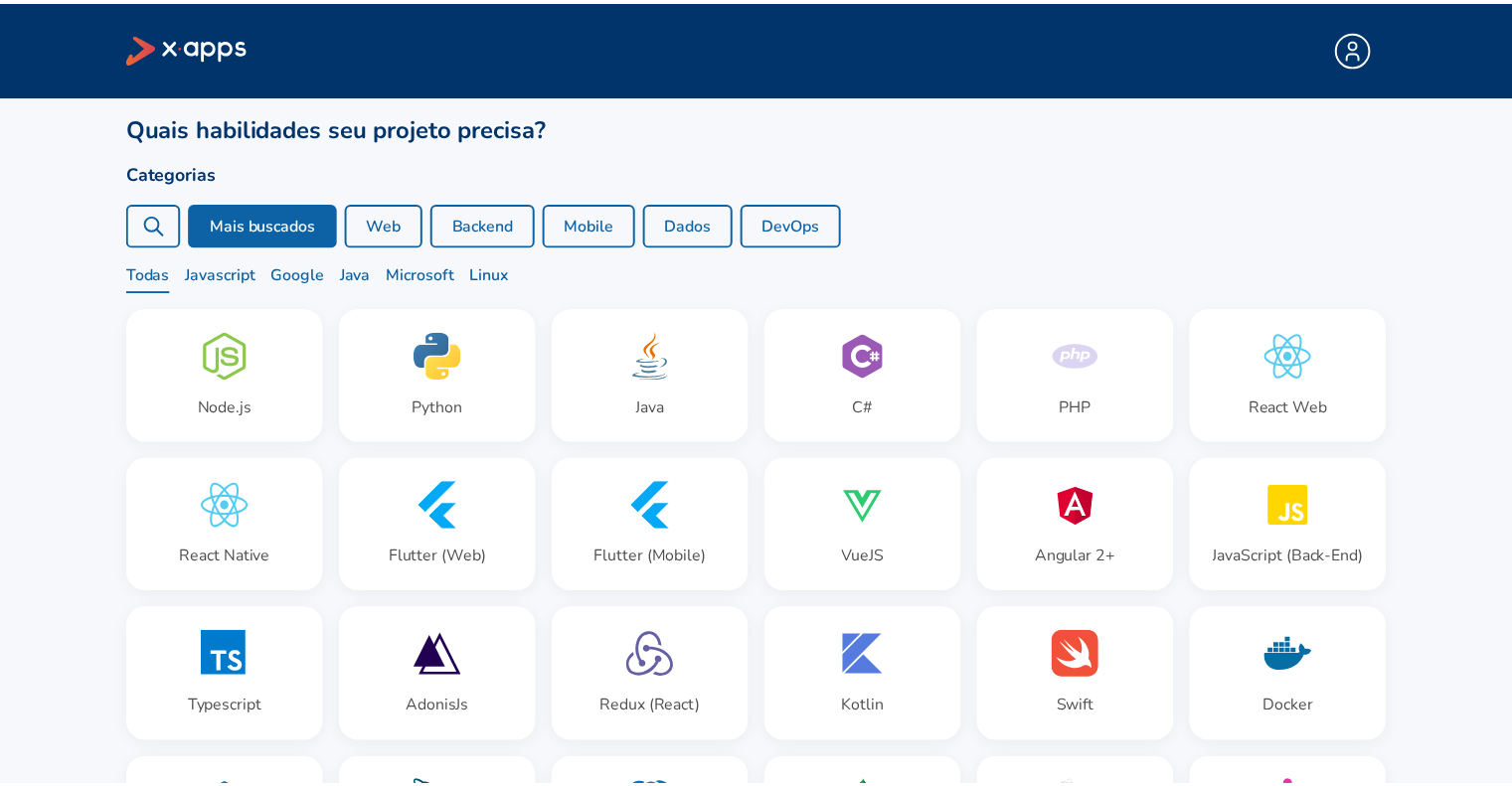 scroll, scrollTop: 0, scrollLeft: 0, axis: both 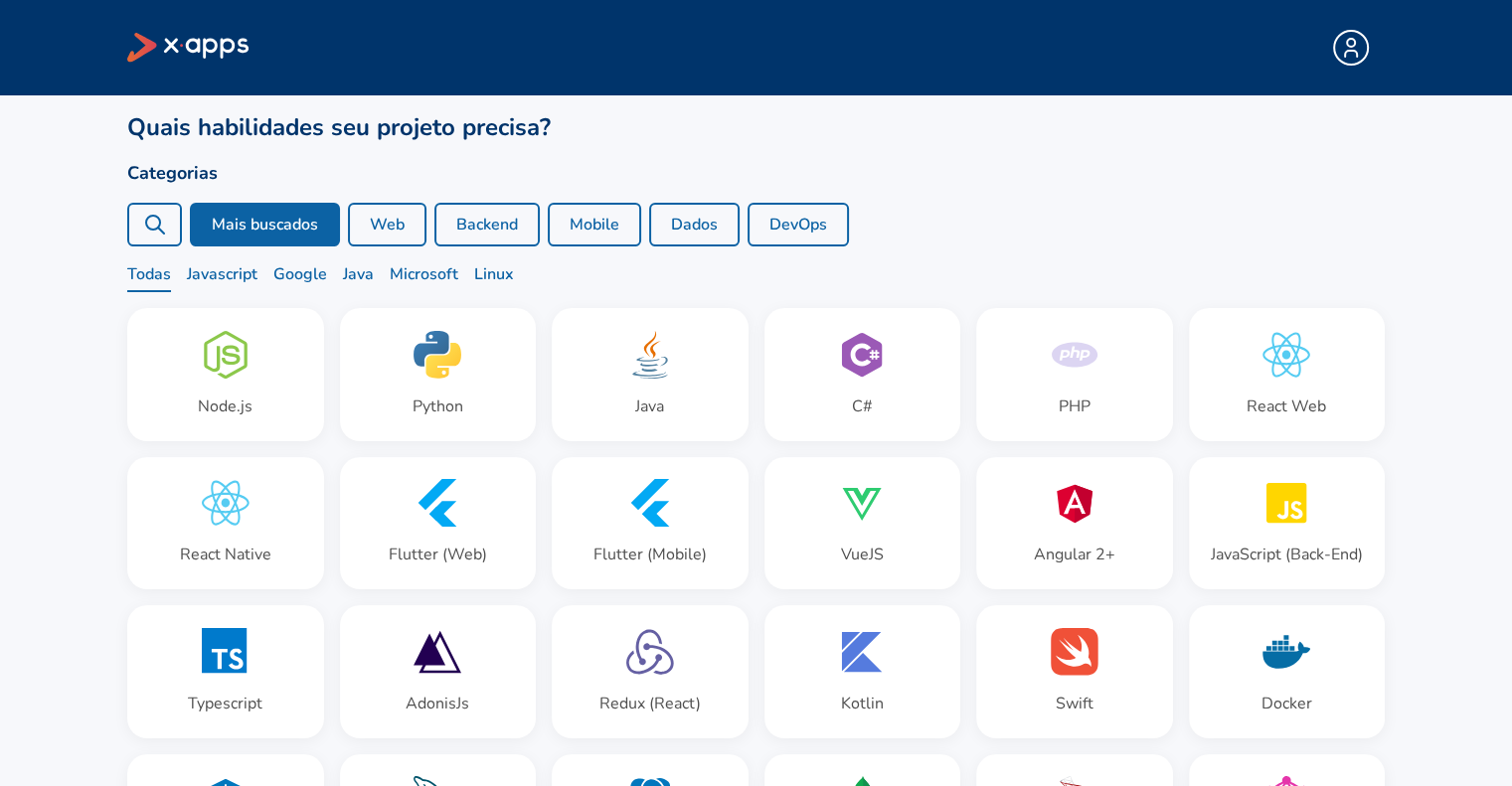 click 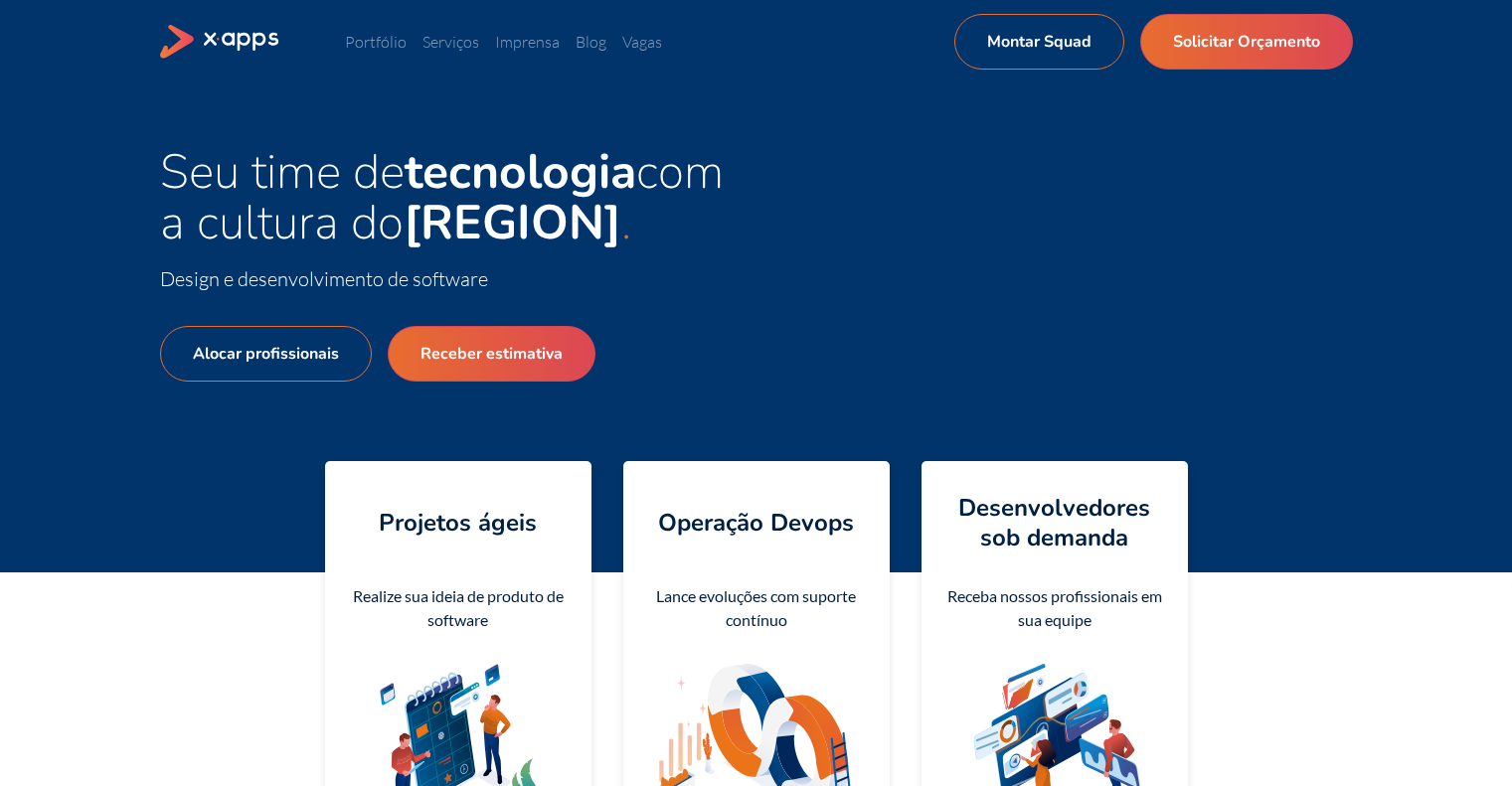 scroll, scrollTop: 0, scrollLeft: 0, axis: both 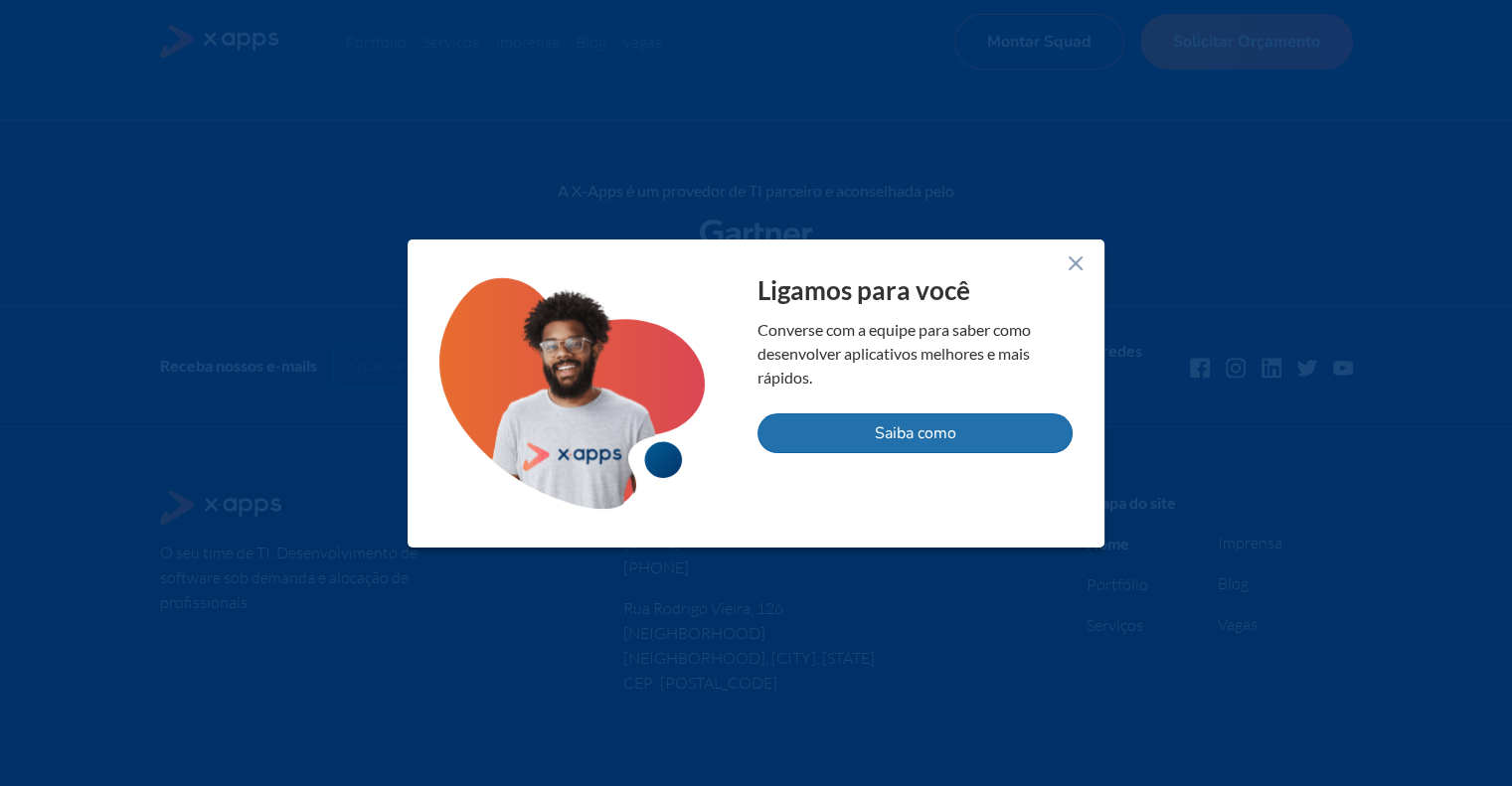 click on "Saiba como" at bounding box center [915, 433] 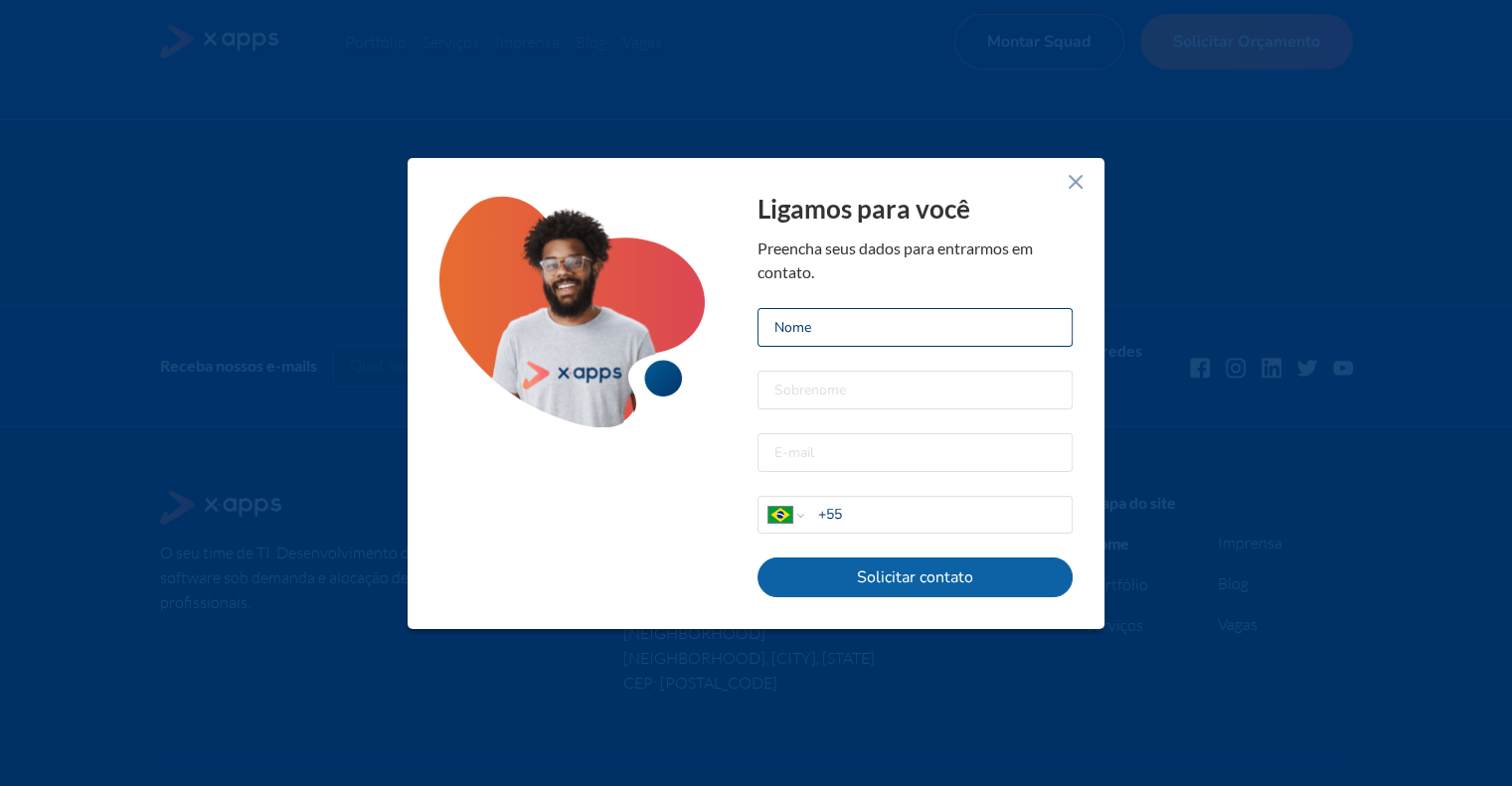 click at bounding box center [915, 327] 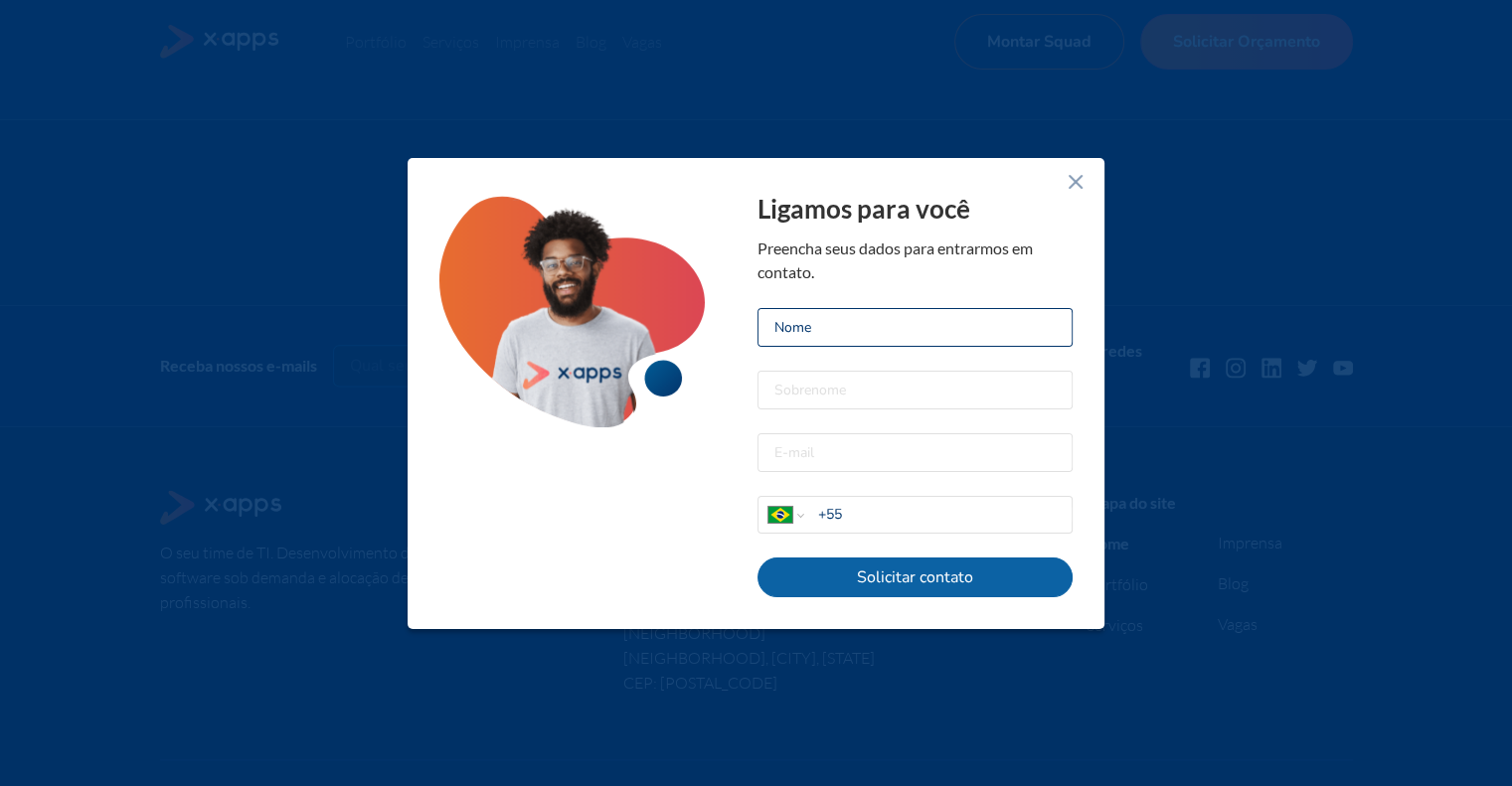 type on "[FIRST] [LAST]" 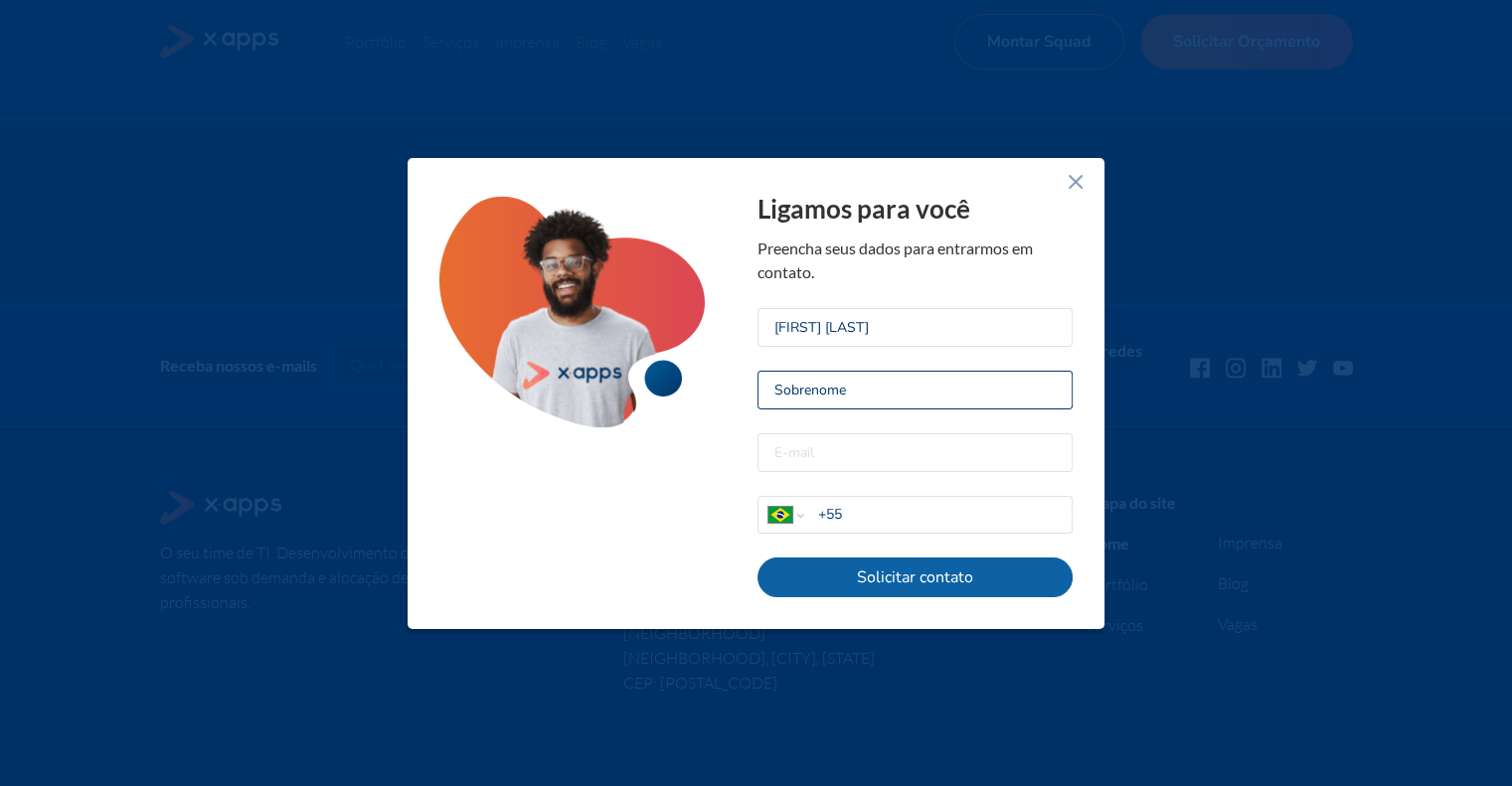 type on "[LAST]" 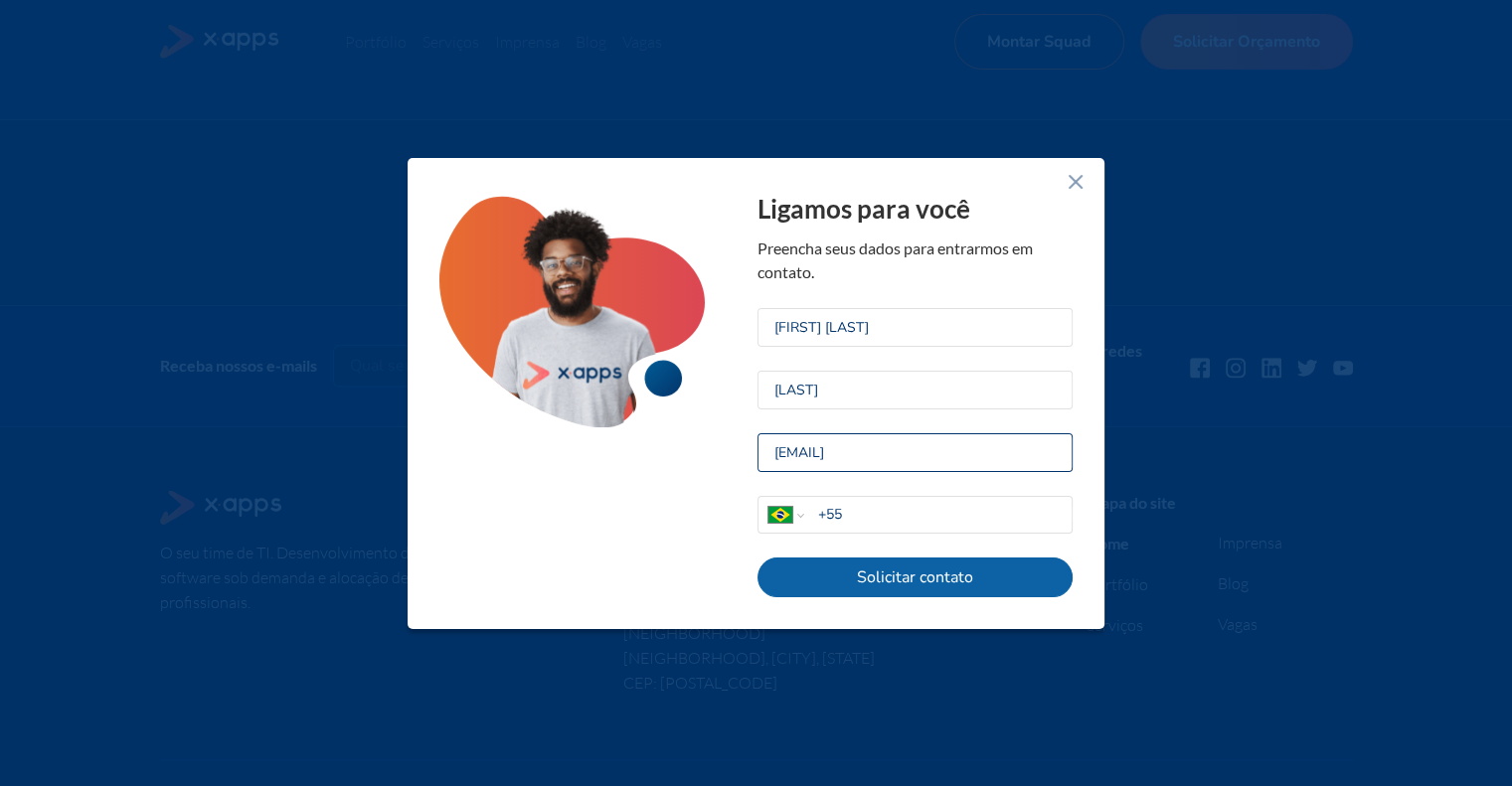 drag, startPoint x: 885, startPoint y: 456, endPoint x: 516, endPoint y: 503, distance: 371.98118 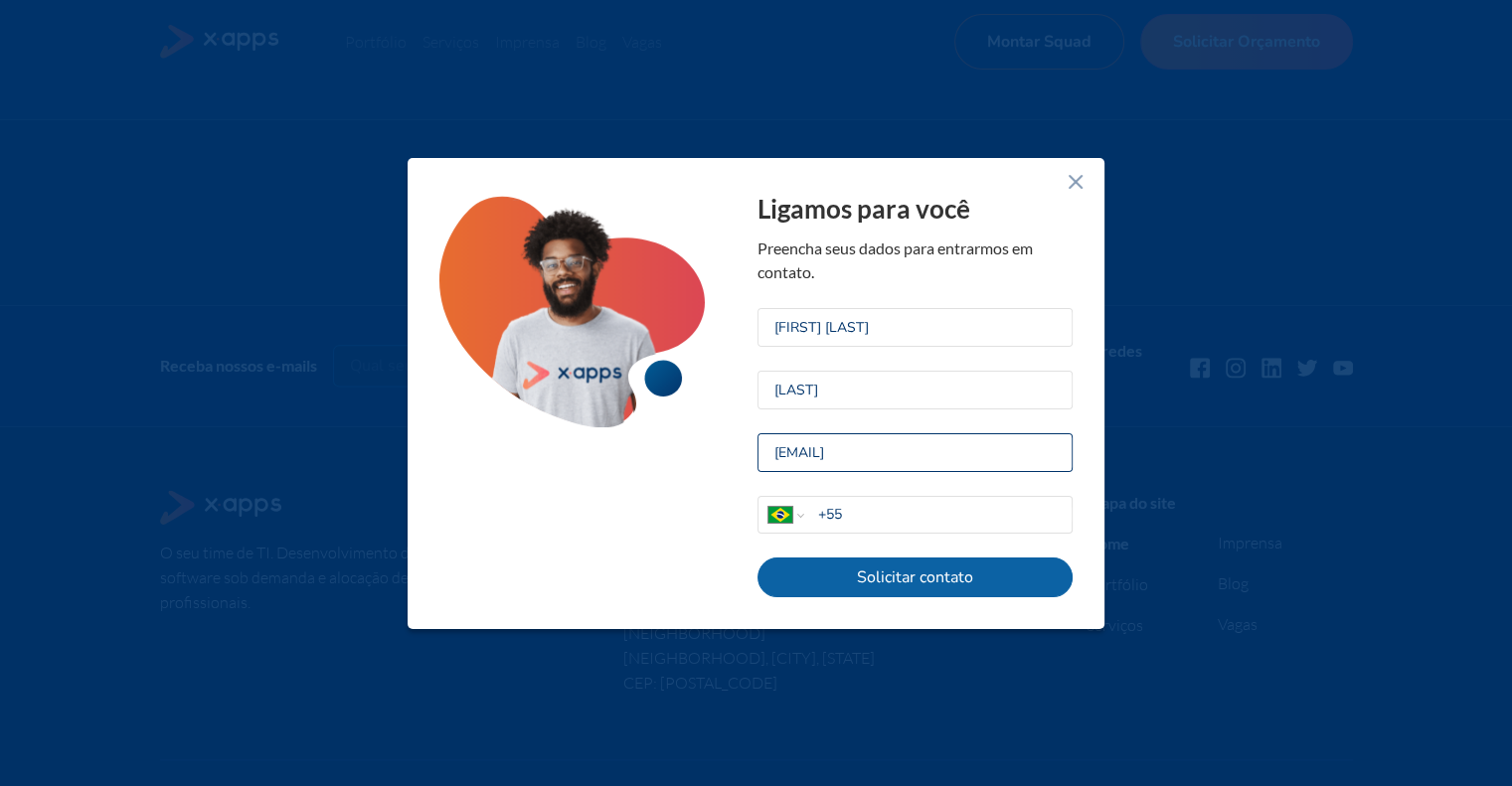 click on "Ligamos para você Preencha seus dados para entrarmos em contato. [FIRST] [LAST] [EMAIL] Afghanistan Åland Islands Albania Algeria American Samoa Andorra Angola Anguilla Antigua and Barbuda Argentina Armenia Aruba Ascension Island Australia Austria Azerbaijan Bahamas Bahrain Bangladesh Barbados Belarus Belgium Belize Benin Bermuda Bhutan Bolivia Bonaire, Sint Eustatius and Saba Bosnia and Herzegovina Botswana Brazil British Indian Ocean Territory Brunei Darussalam Bulgaria Burkina Faso Burundi Cambodia Cameroon Canada Cape Verde Cayman Islands Central African Republic Chad Chile China Christmas Island Cocos (Keeling) Islands Colombia Comoros Congo Congo, Democratic Republic of the Cook Islands Costa Rica Cote d'Ivoire Croatia Cuba Curaçao Cyprus Czech Republic Denmark Djibouti Dominica Dominican Republic Ecuador Egypt El Salvador Equatorial Guinea Eritrea Estonia Ethiopia Falkland Islands Faroe Islands Federated States of Micronesia Fiji Finland France French Guiana French Polynesia" at bounding box center (756, 393) 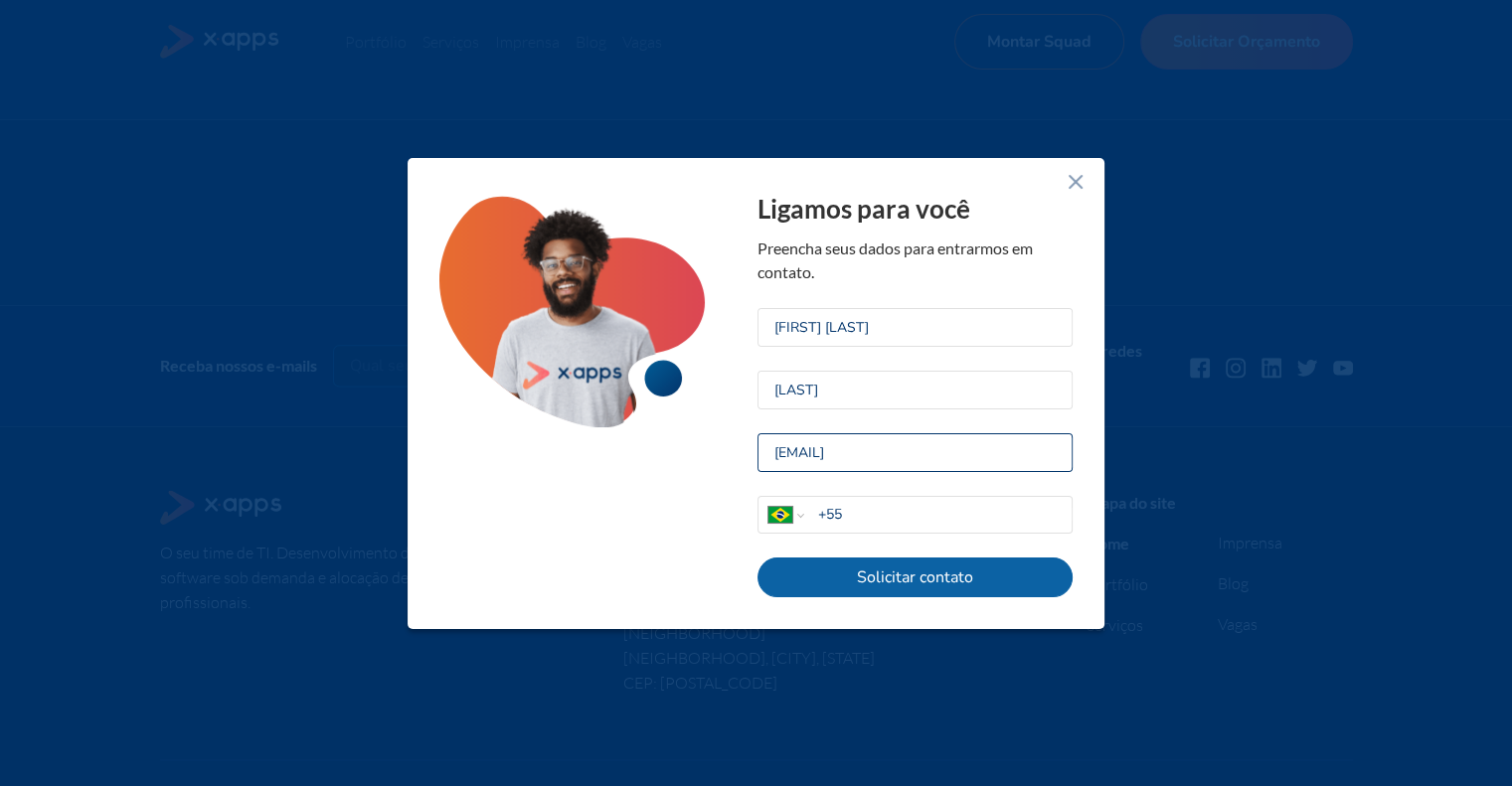 type on "[EMAIL]" 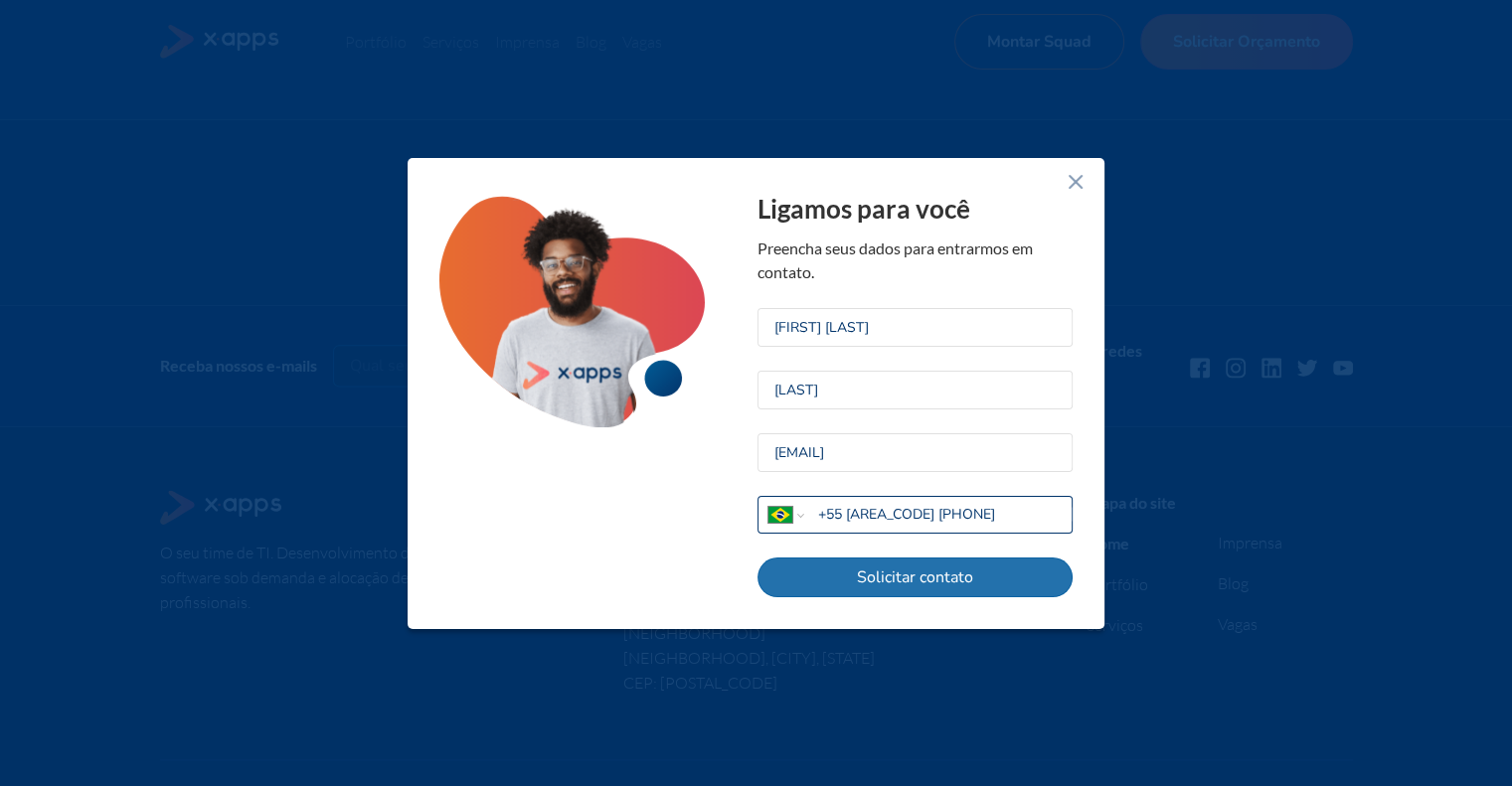 type on "+55 [AREA_CODE] [PHONE]" 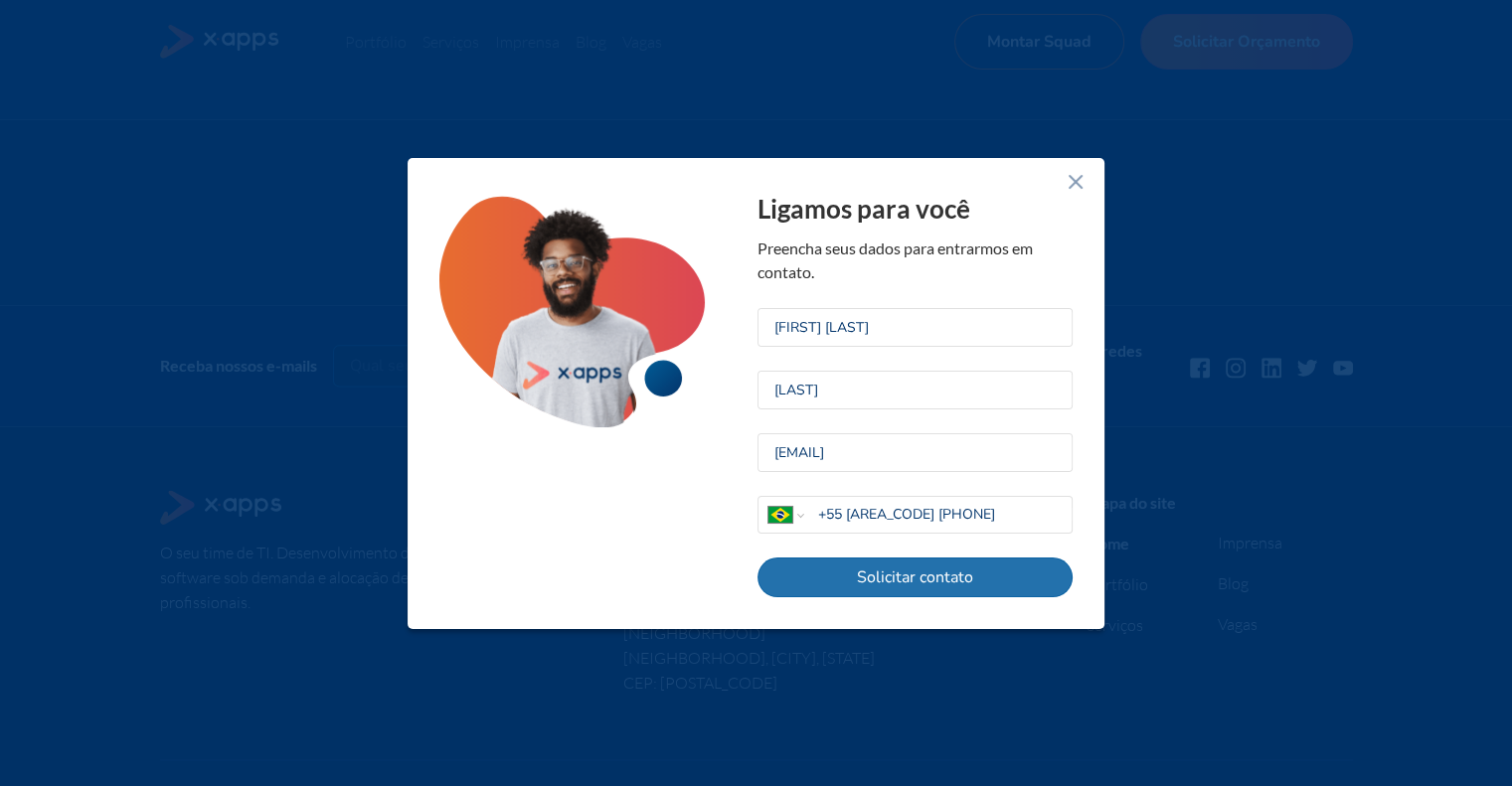 click on "Solicitar contato" at bounding box center (915, 577) 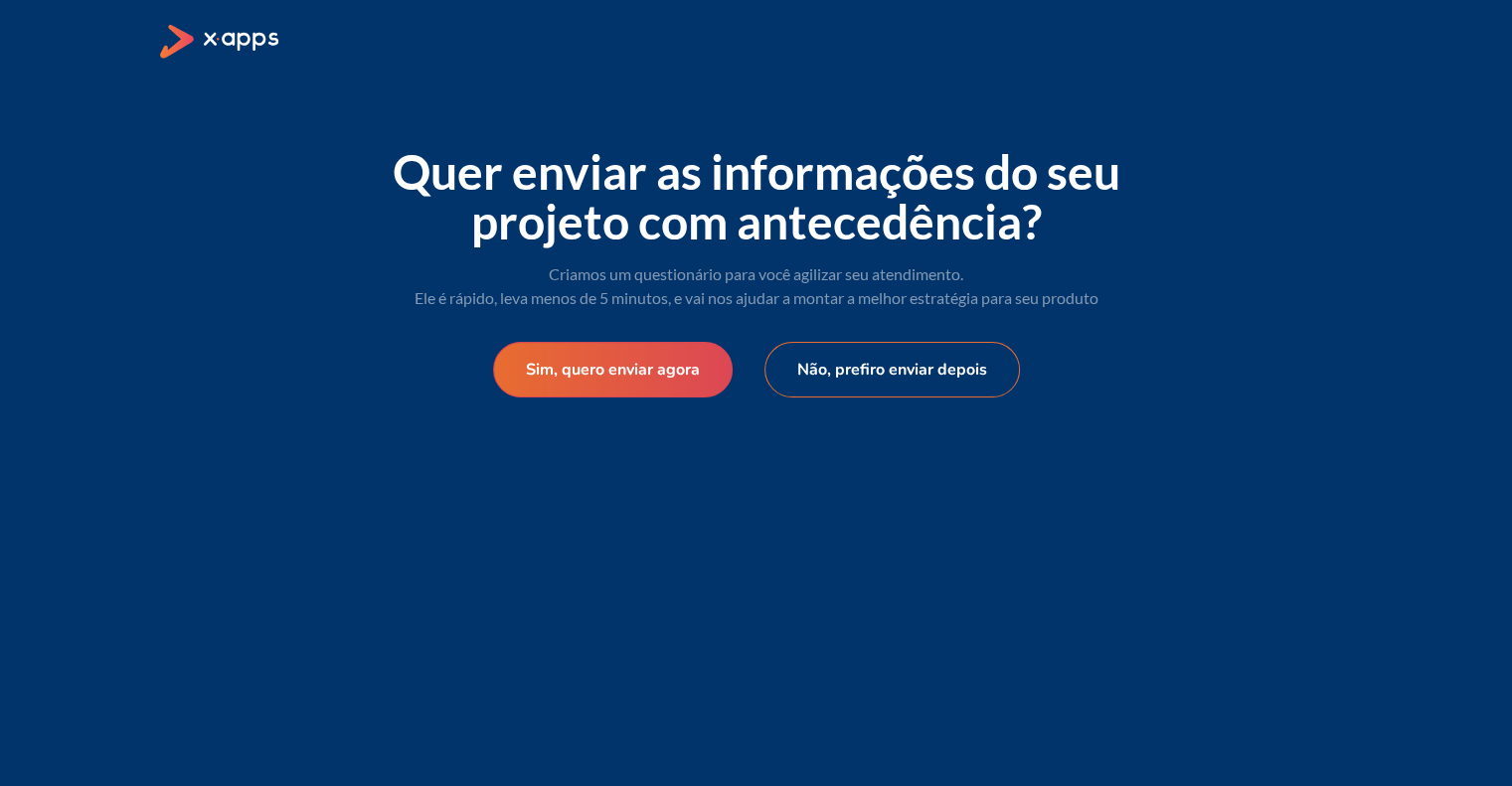 scroll, scrollTop: 0, scrollLeft: 0, axis: both 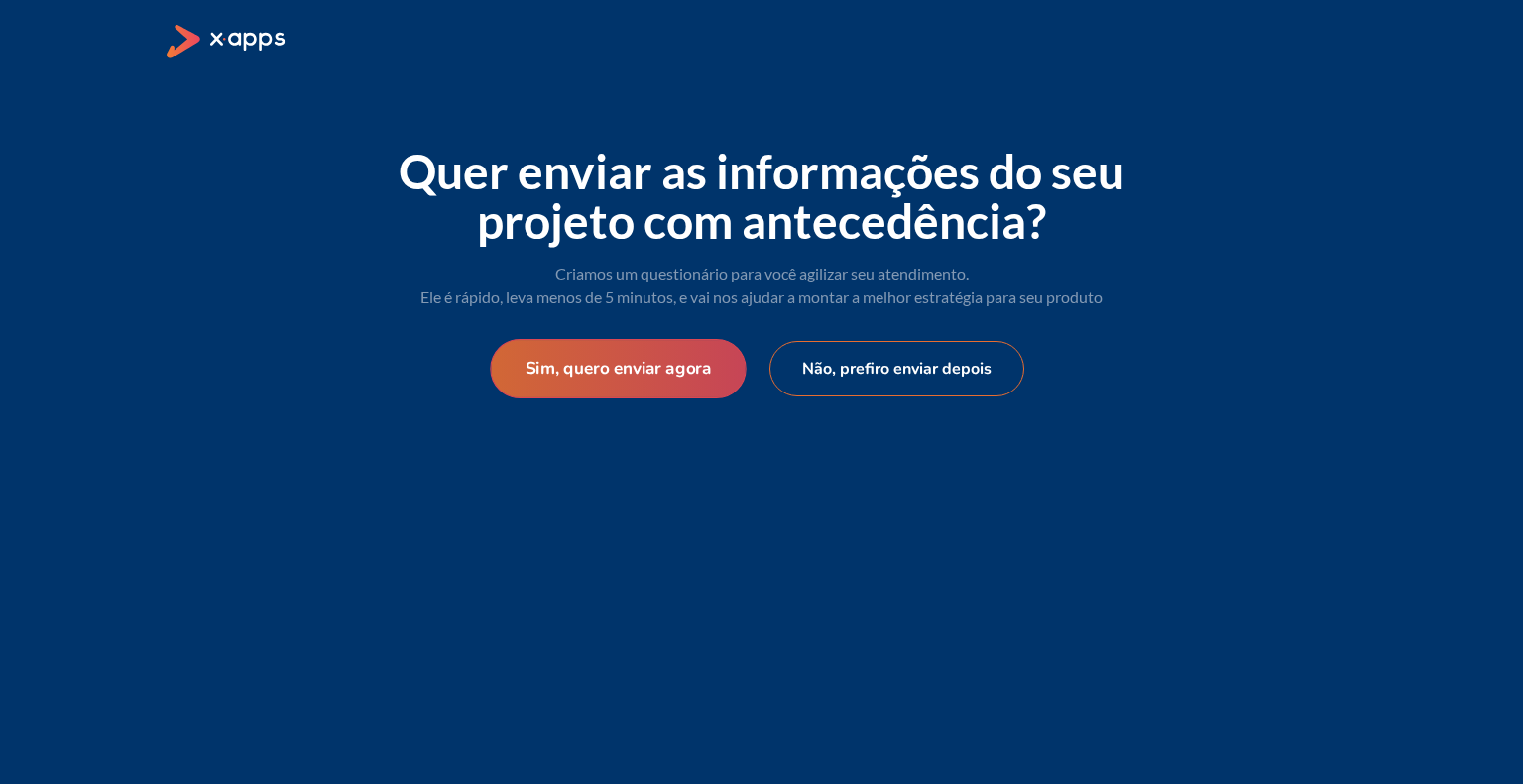 click on "Sim, quero enviar agora" at bounding box center [618, 369] 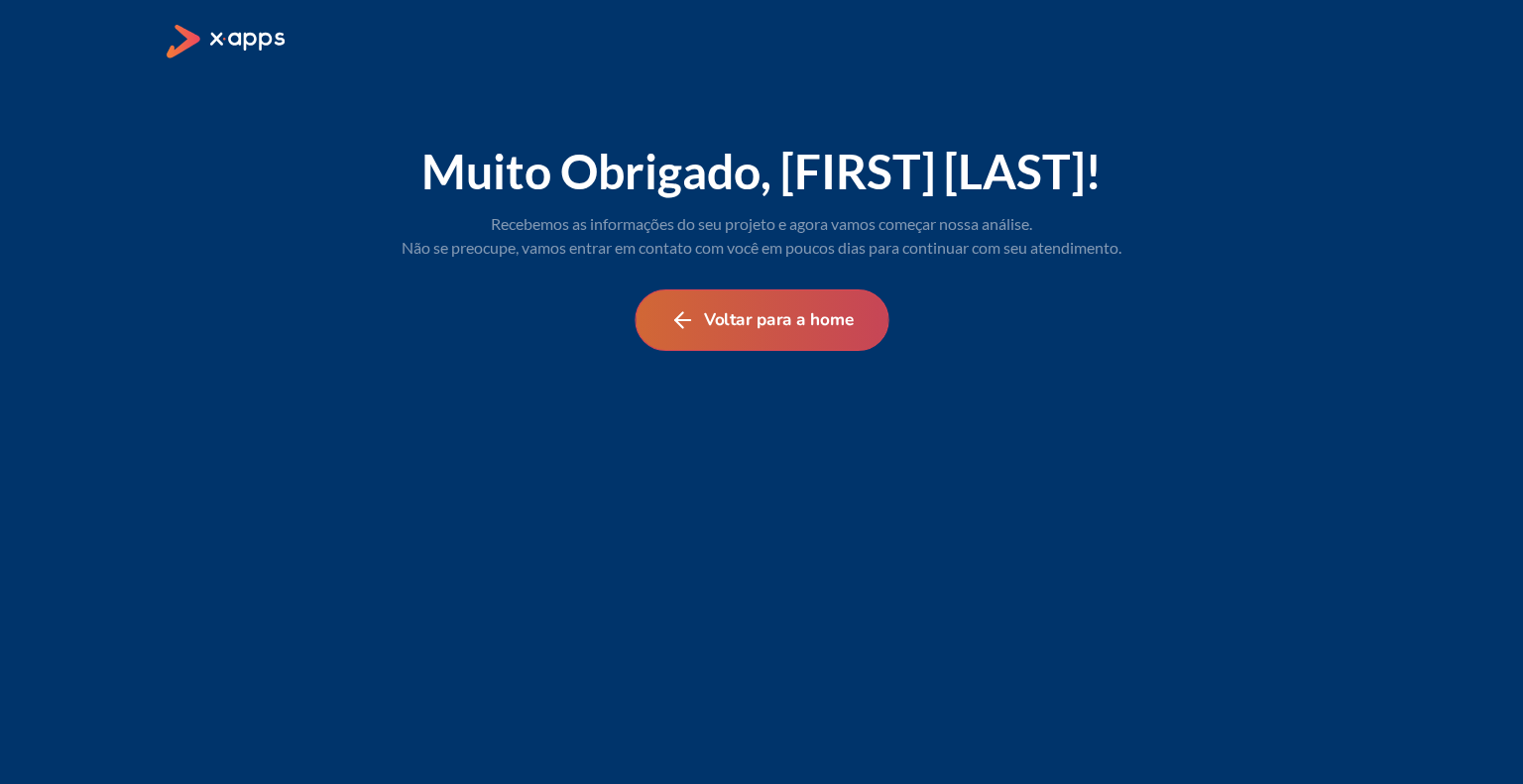 click on "Voltar para a home" at bounding box center [762, 320] 